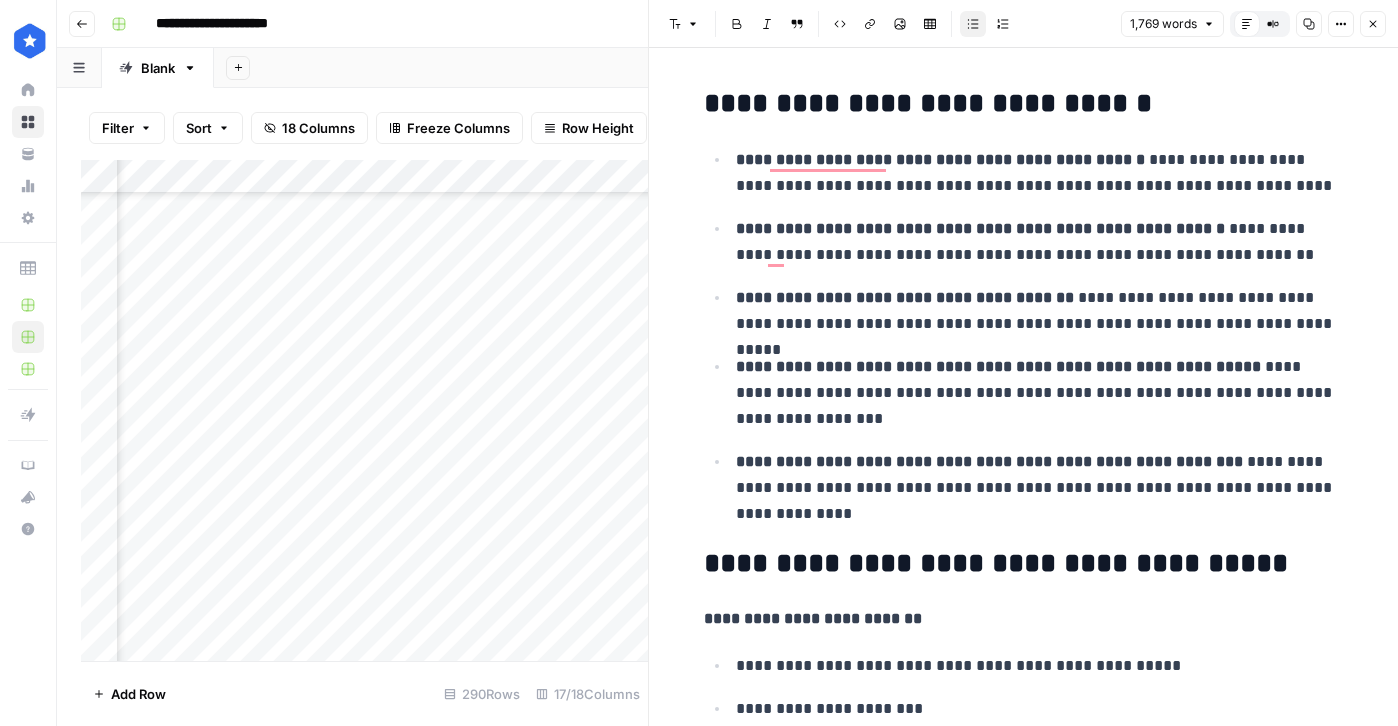 scroll, scrollTop: 0, scrollLeft: 0, axis: both 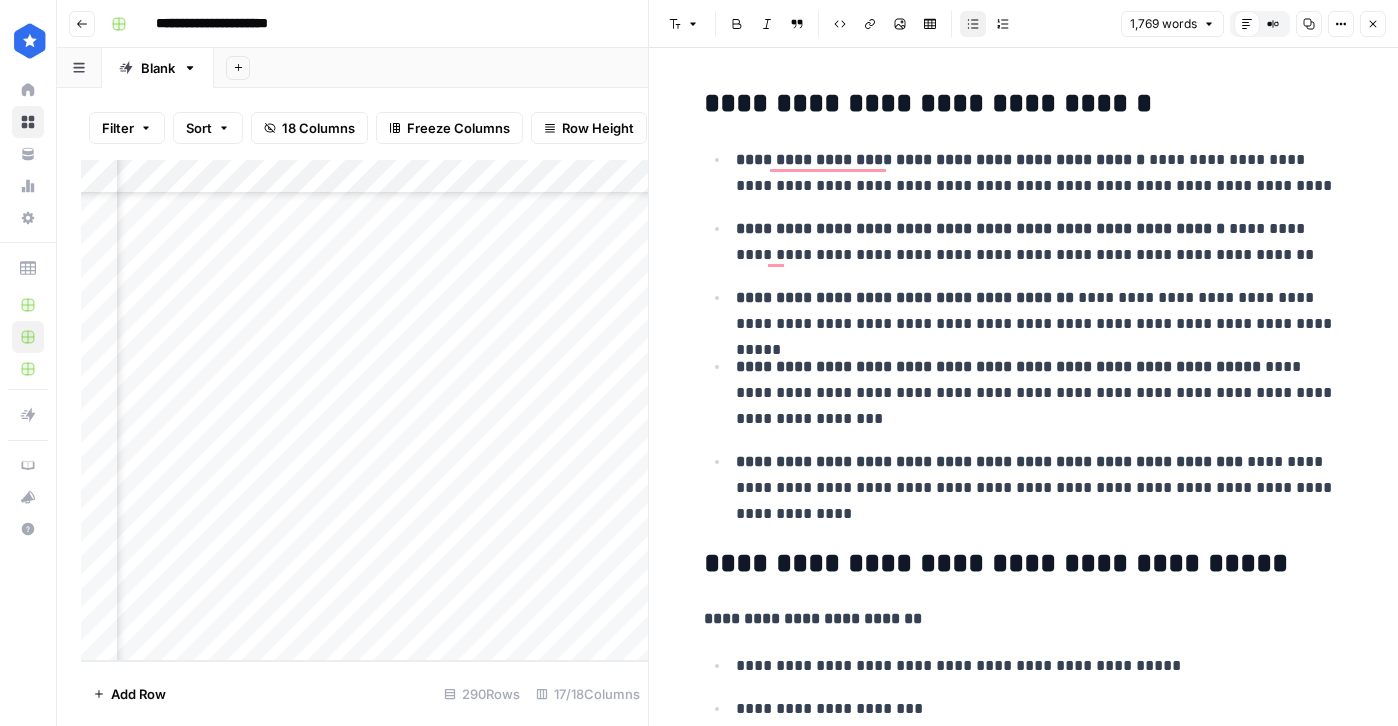 click 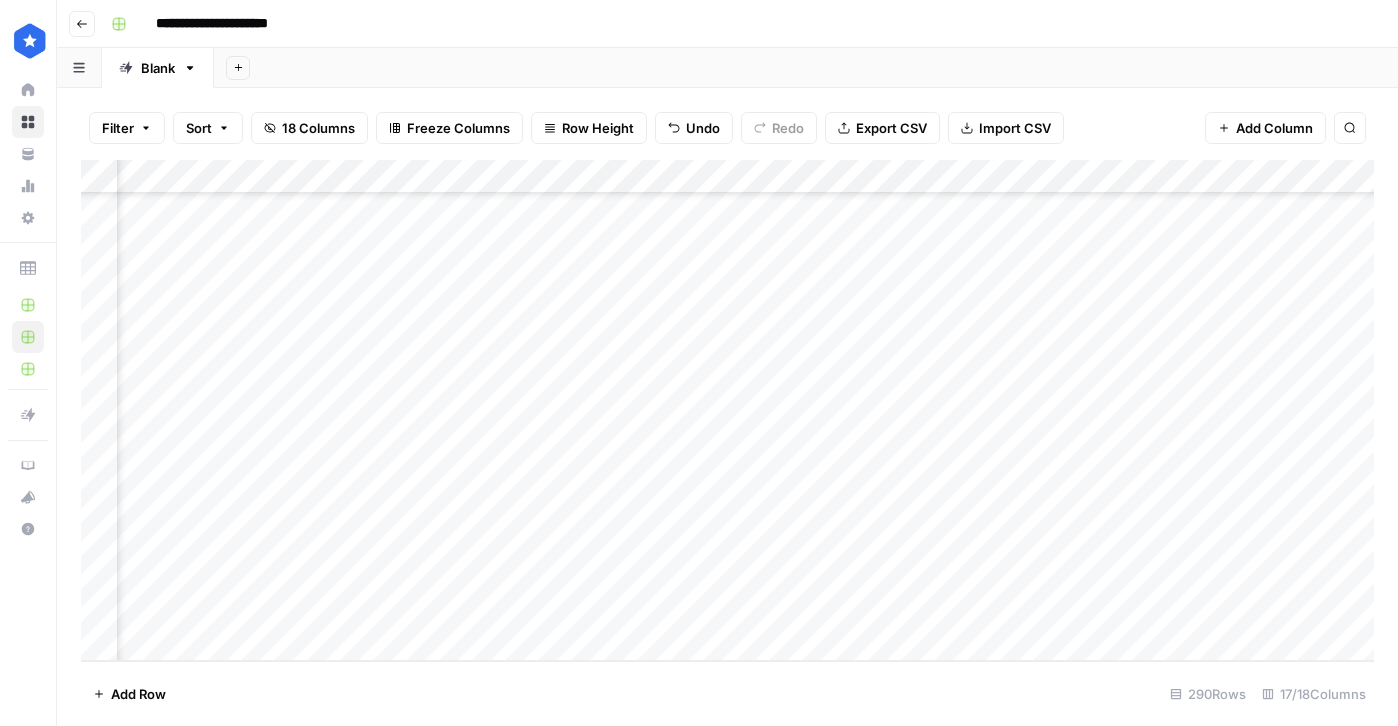 scroll, scrollTop: 9425, scrollLeft: 0, axis: vertical 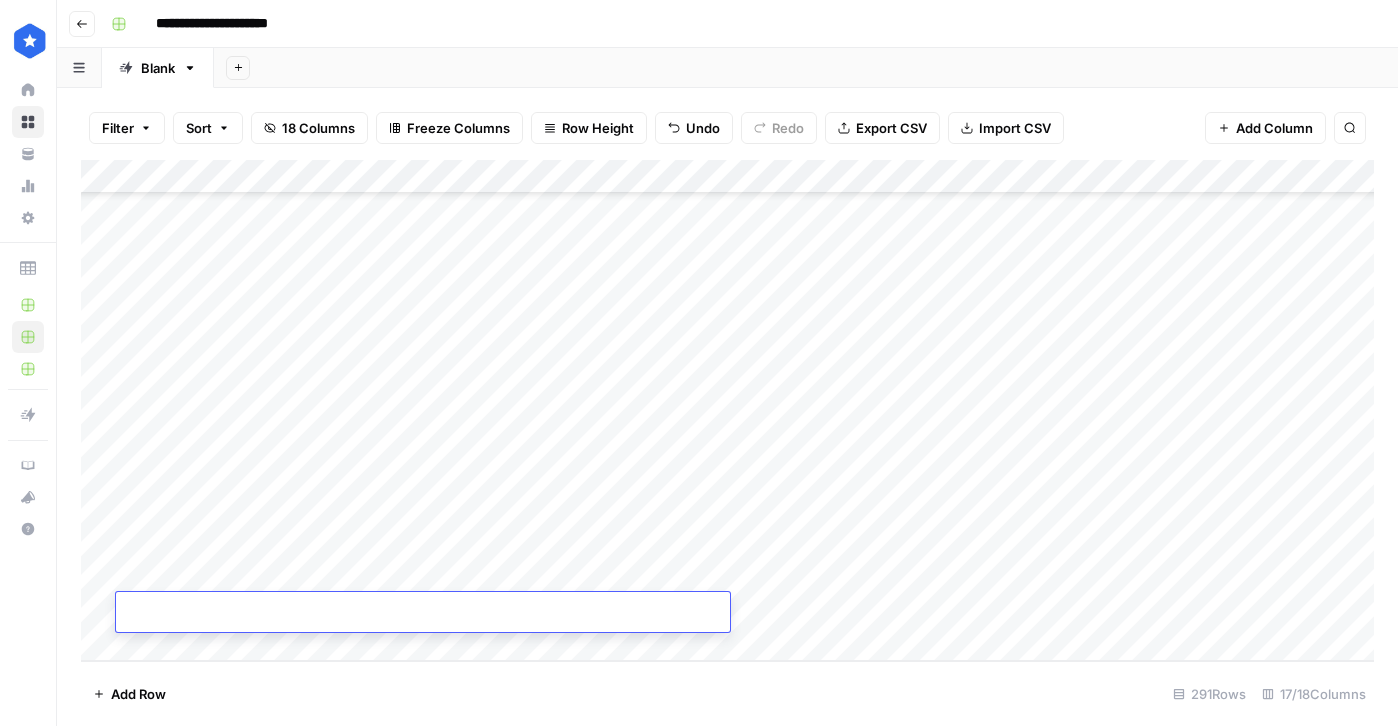 click on "Add Column" at bounding box center (727, 410) 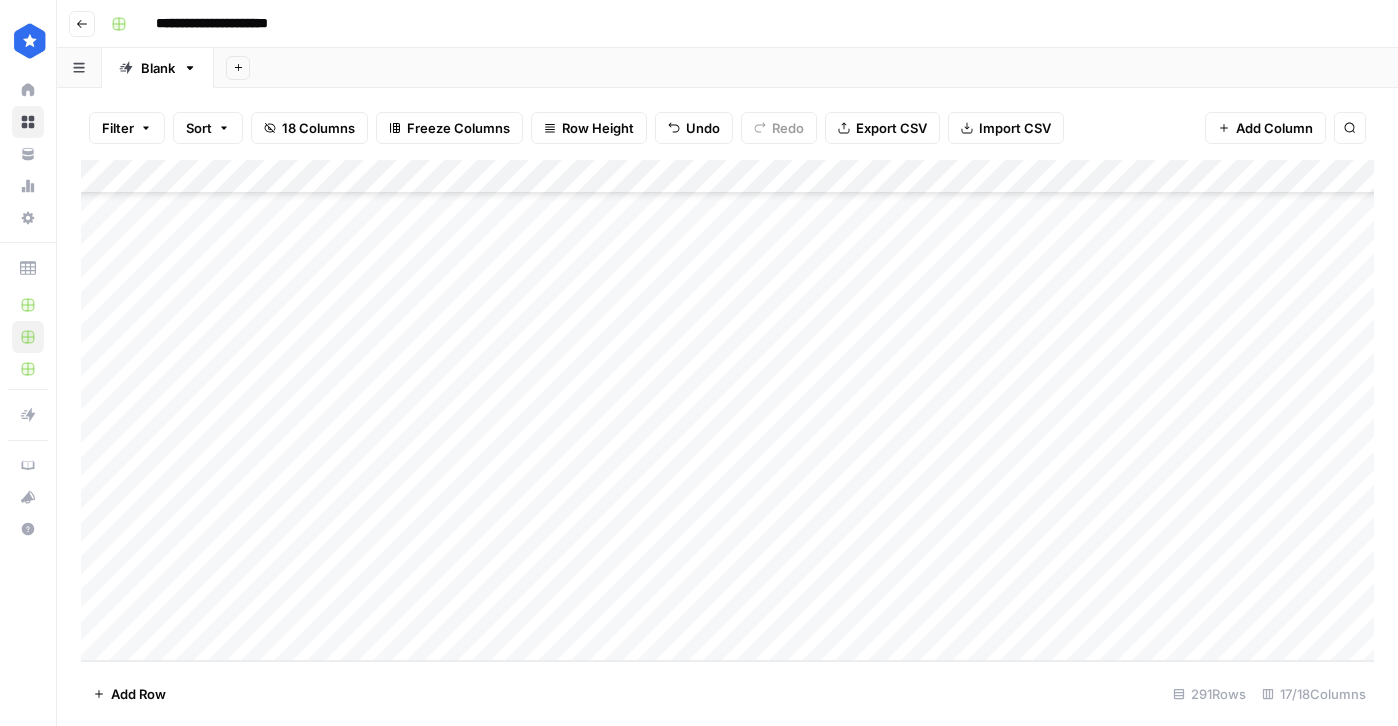 click on "Add Column" at bounding box center (727, 410) 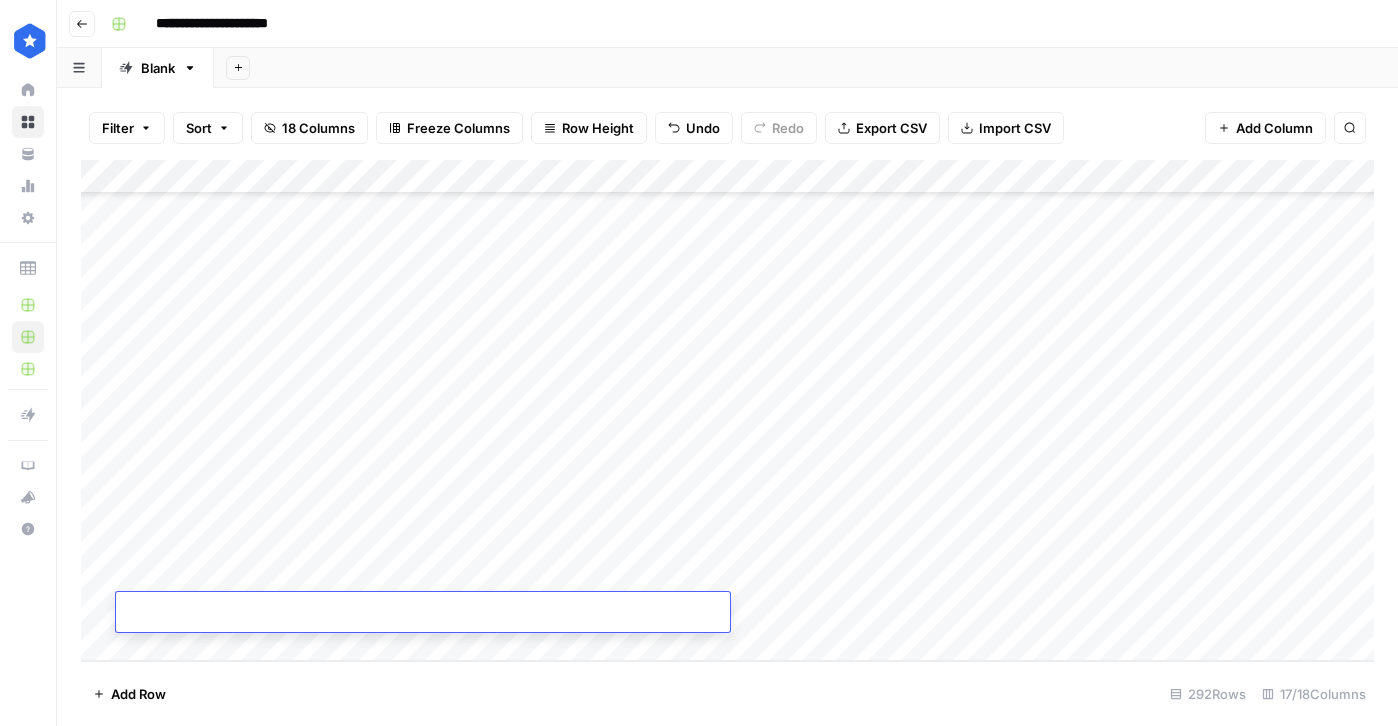 click on "Add Column" at bounding box center [727, 410] 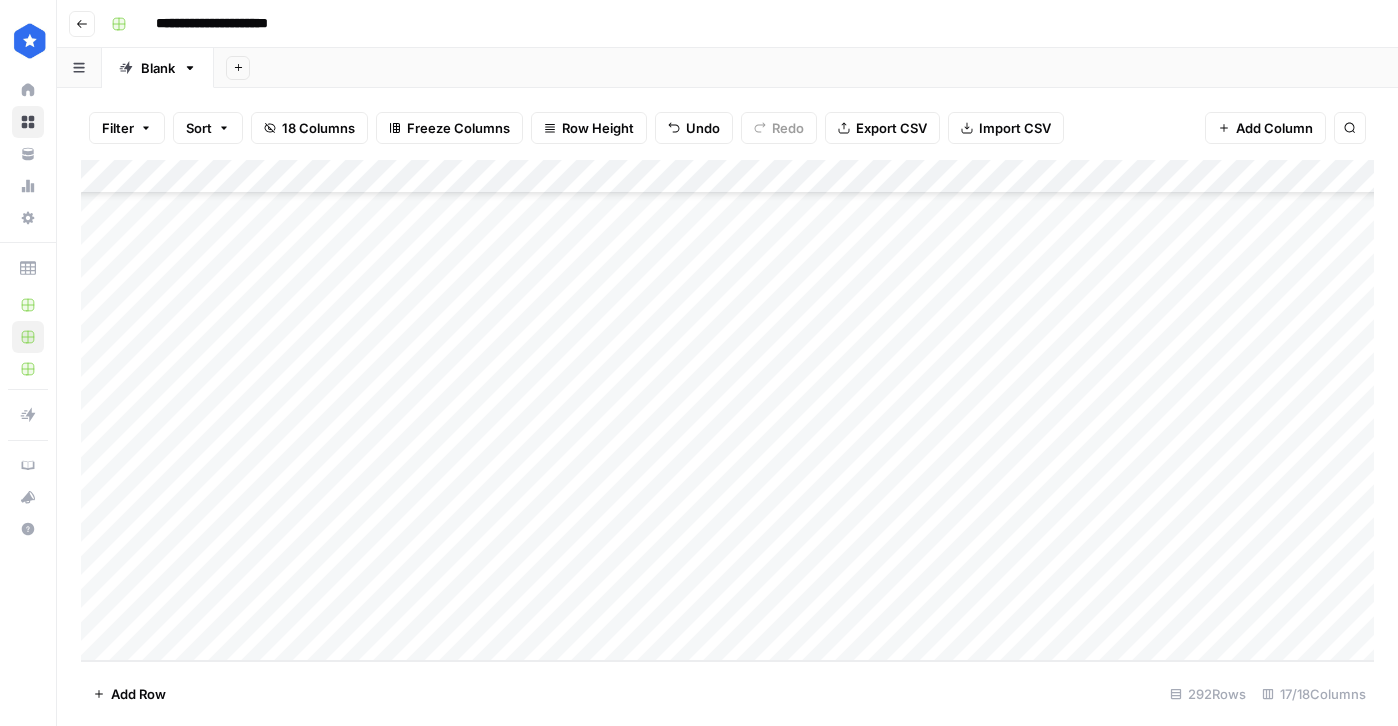 click on "Add Column" at bounding box center (727, 410) 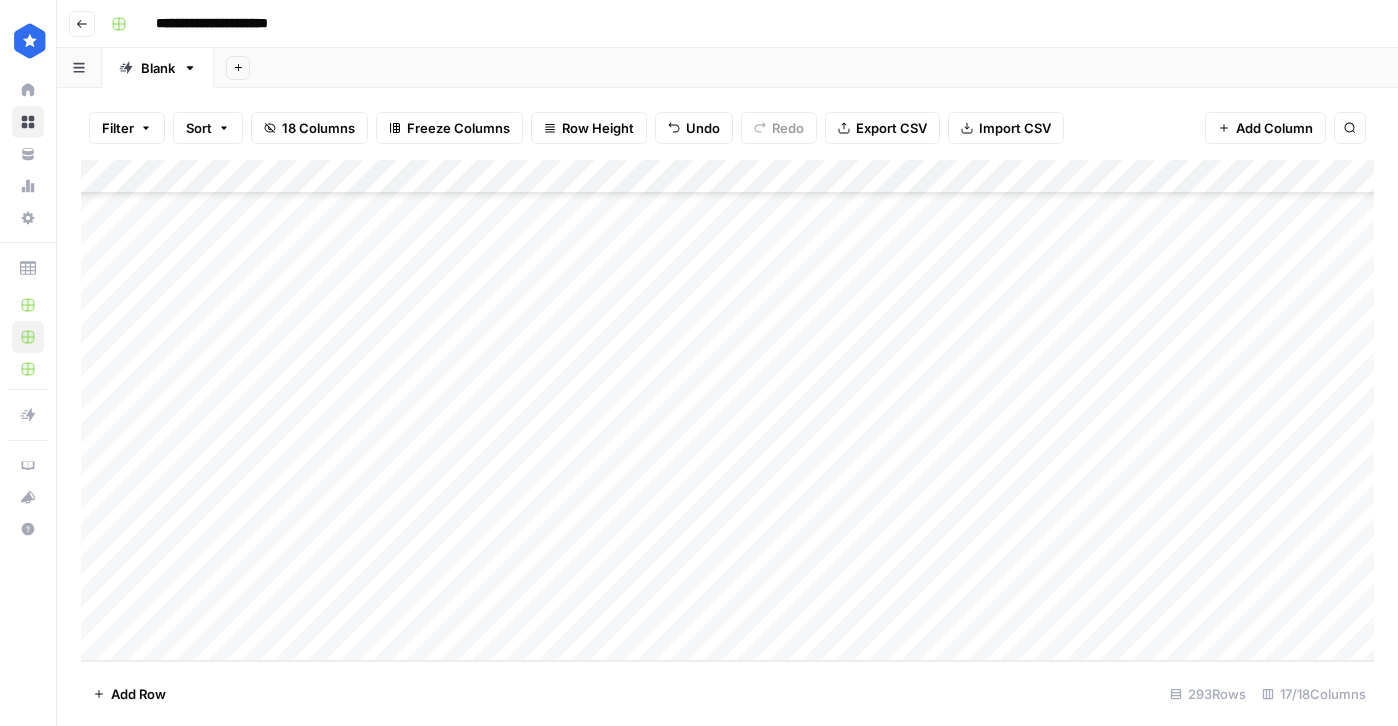 click on "Add Column" at bounding box center (727, 410) 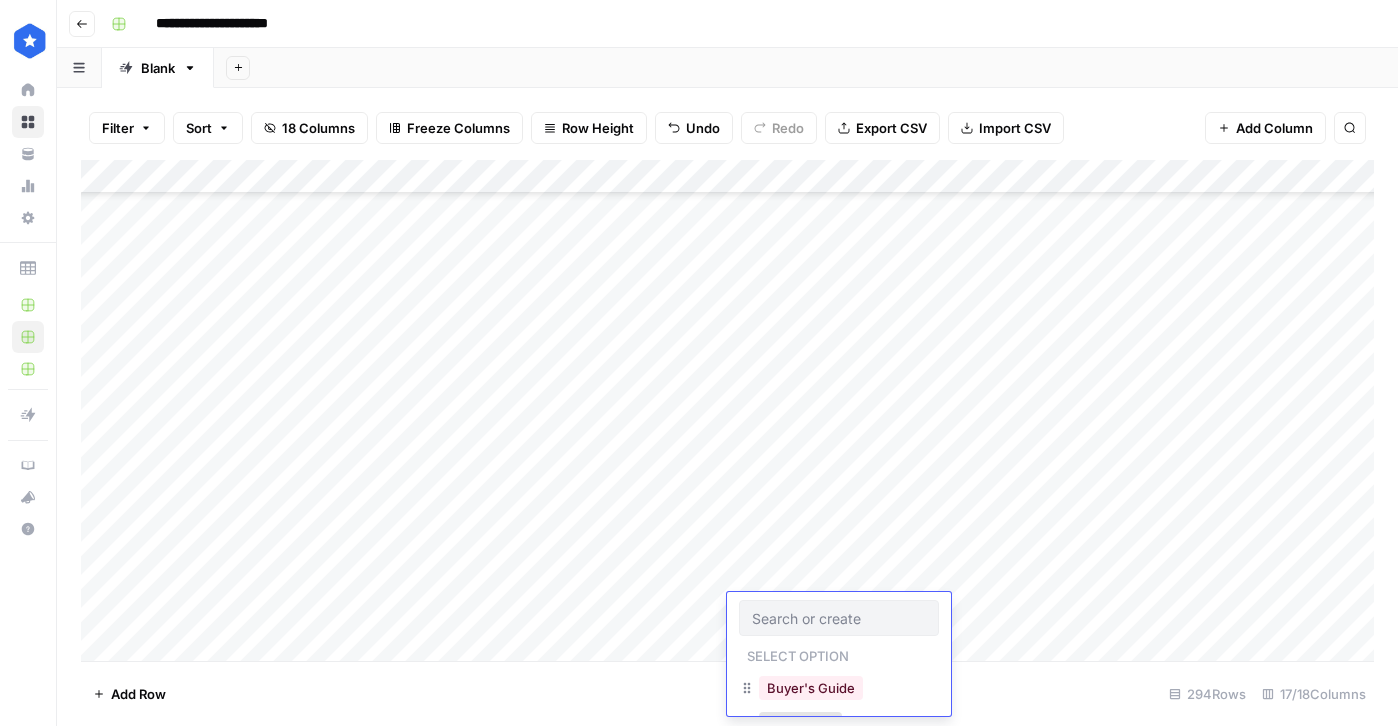scroll, scrollTop: 9561, scrollLeft: 0, axis: vertical 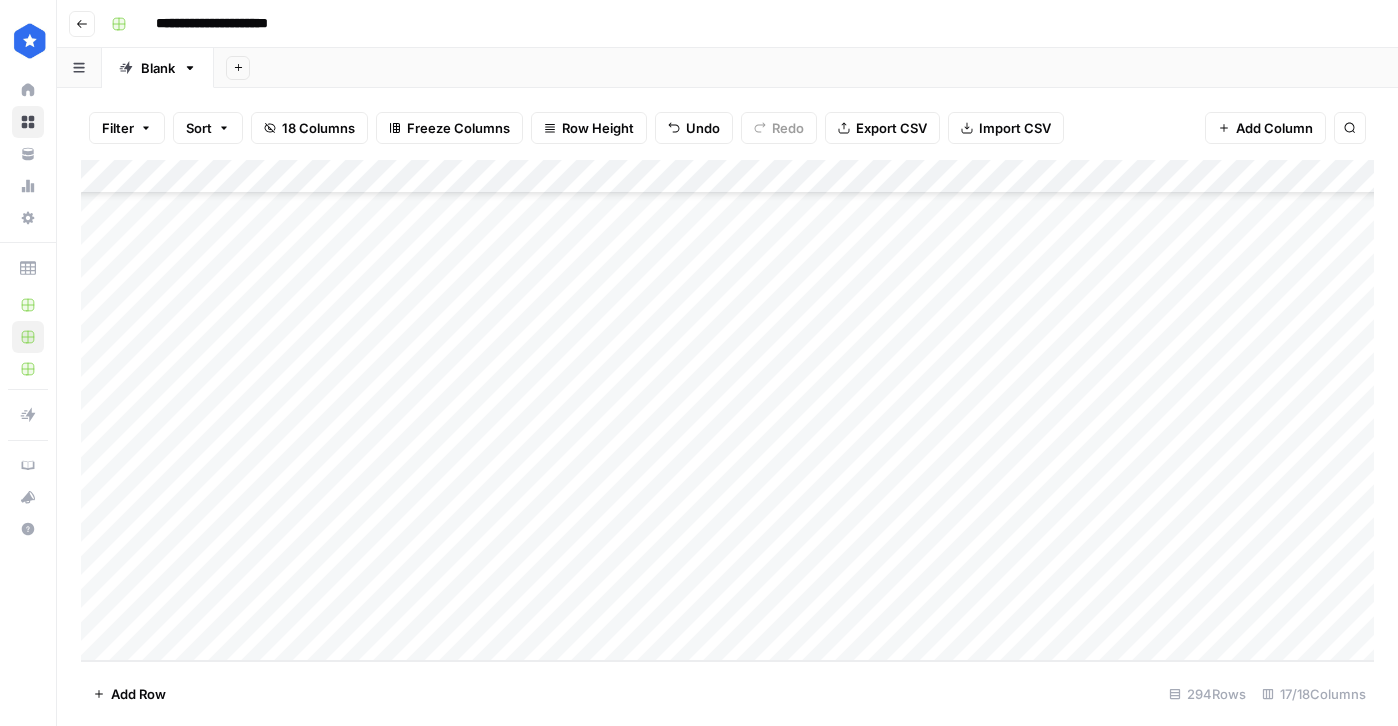 click on "Add Column" at bounding box center (727, 410) 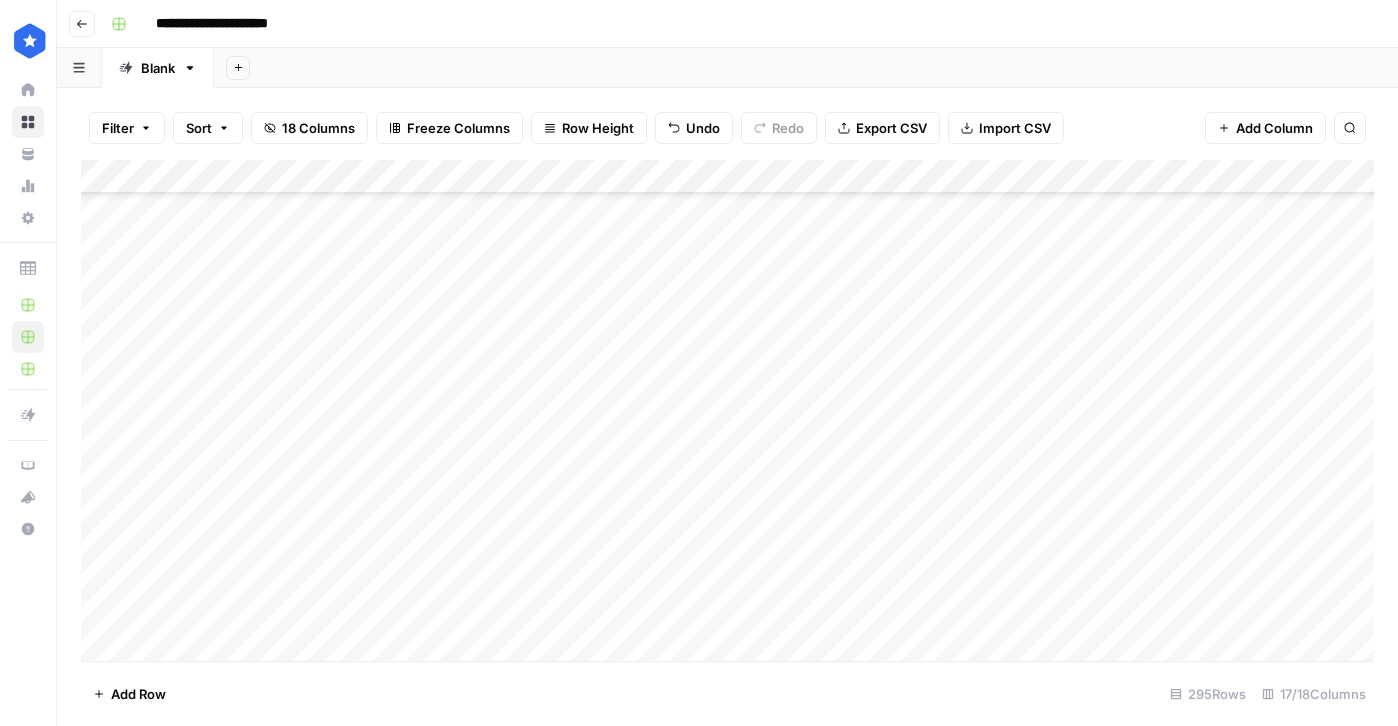 scroll, scrollTop: 9595, scrollLeft: 0, axis: vertical 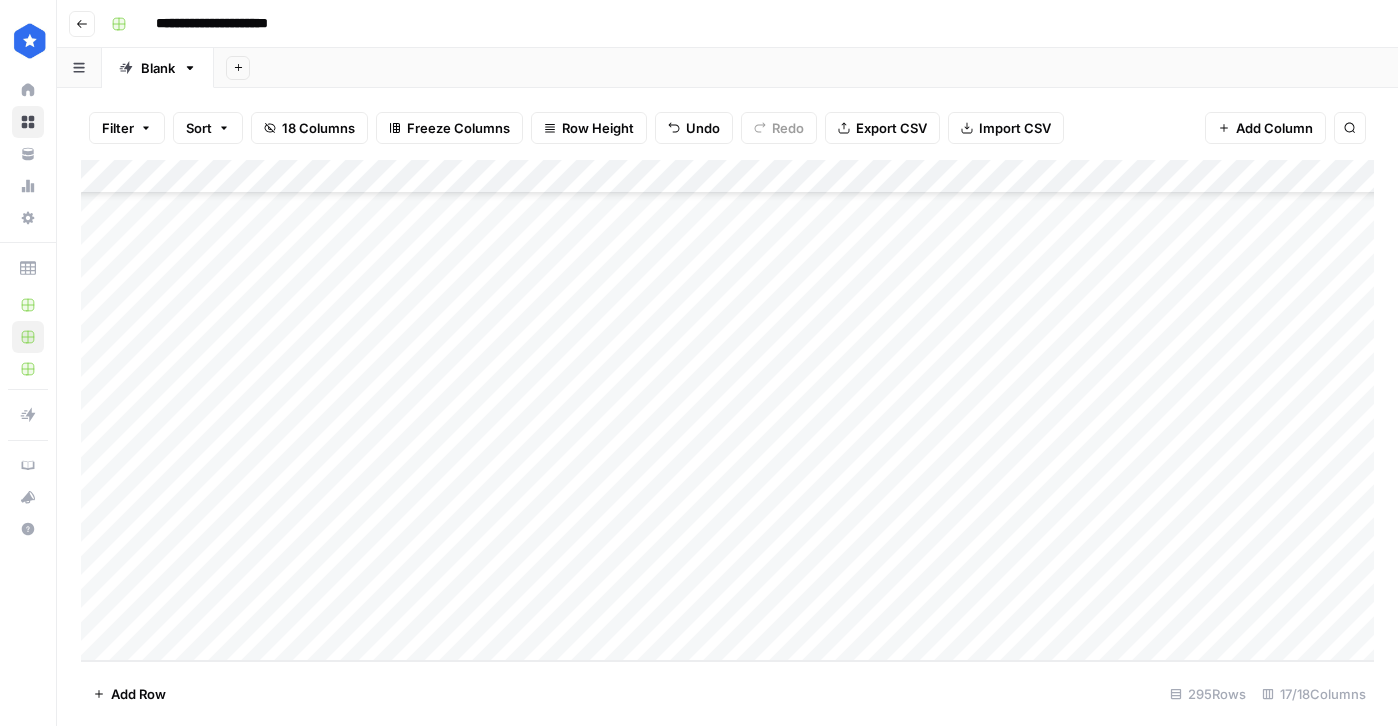 click on "Add Column" at bounding box center (727, 410) 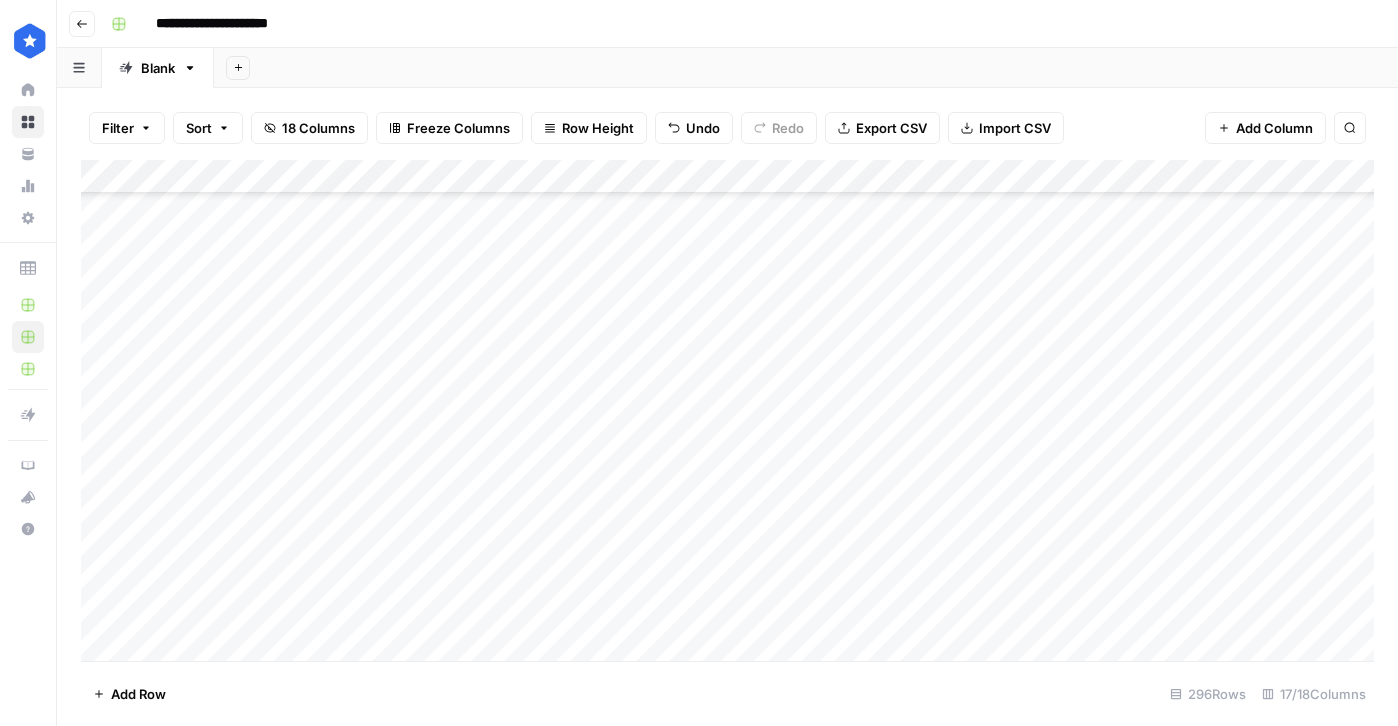scroll, scrollTop: 9629, scrollLeft: 0, axis: vertical 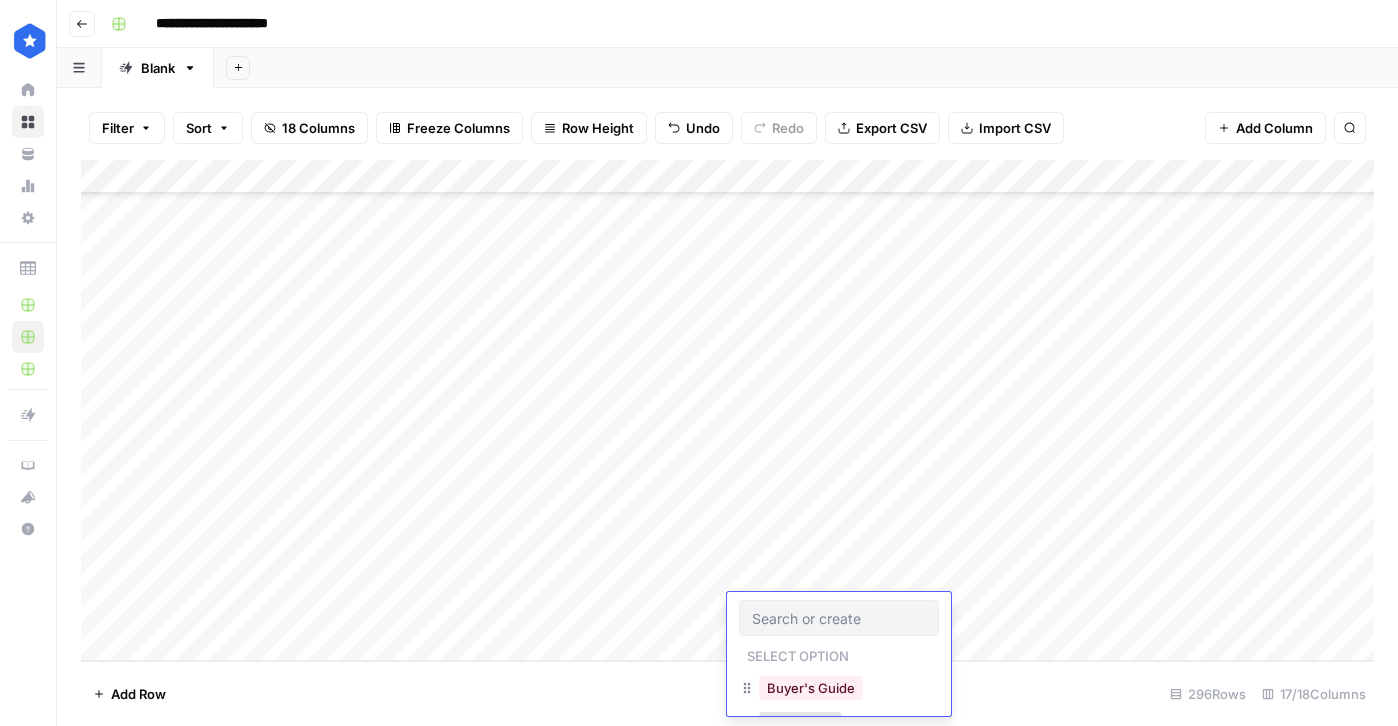 click on "Add Column" at bounding box center (727, 410) 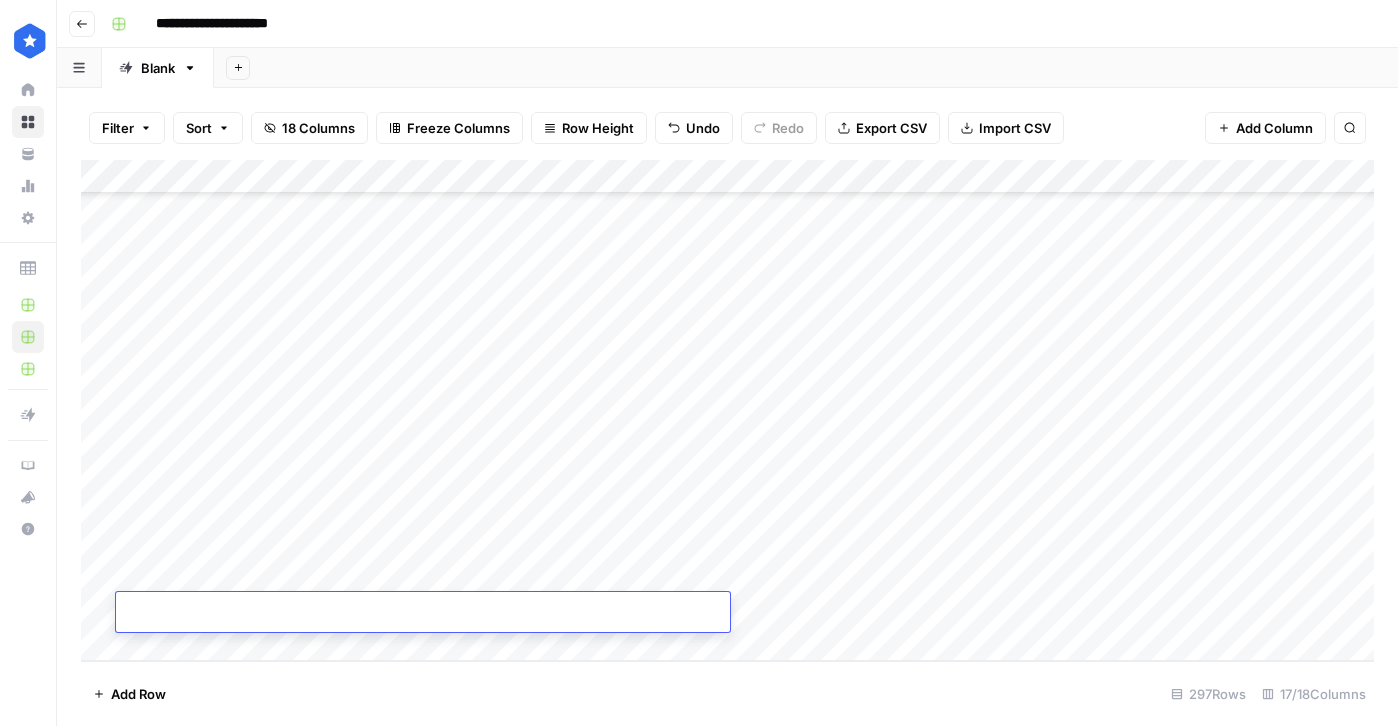 click on "Add Column" at bounding box center (727, 410) 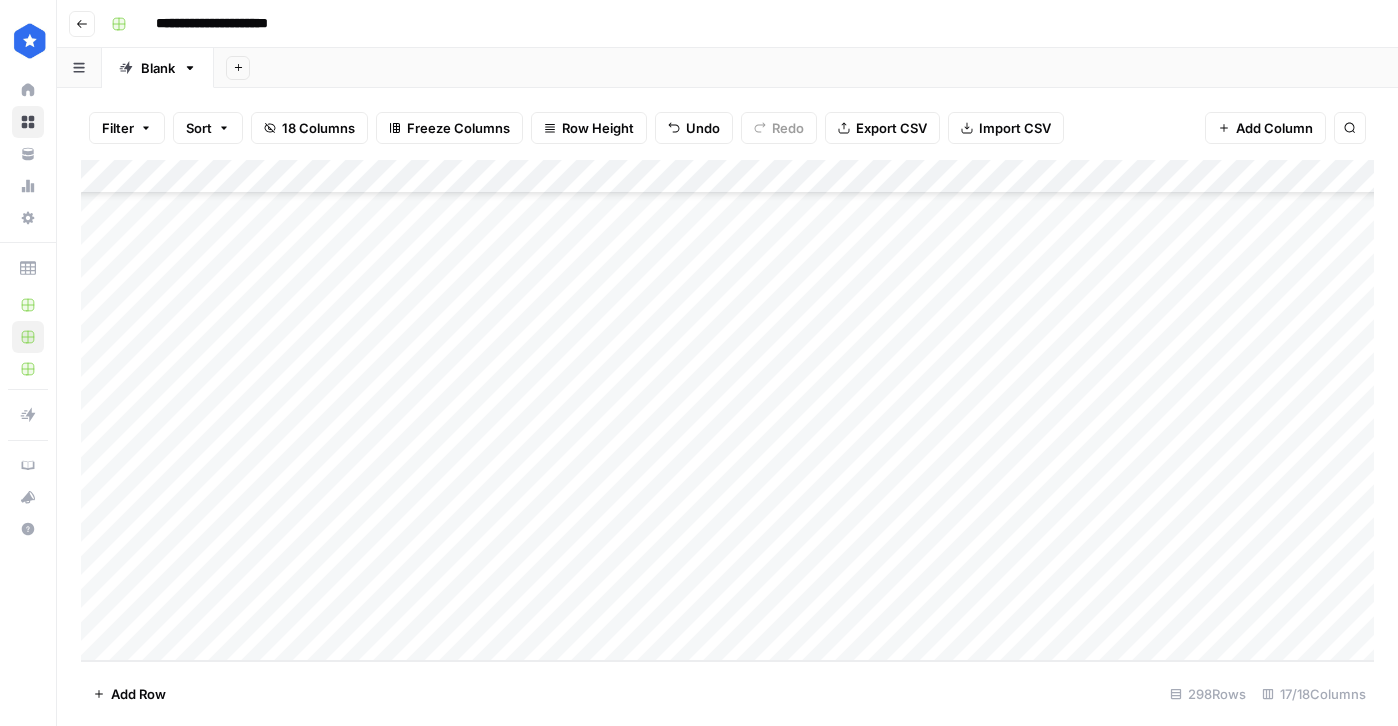 click on "Add Column" at bounding box center (727, 410) 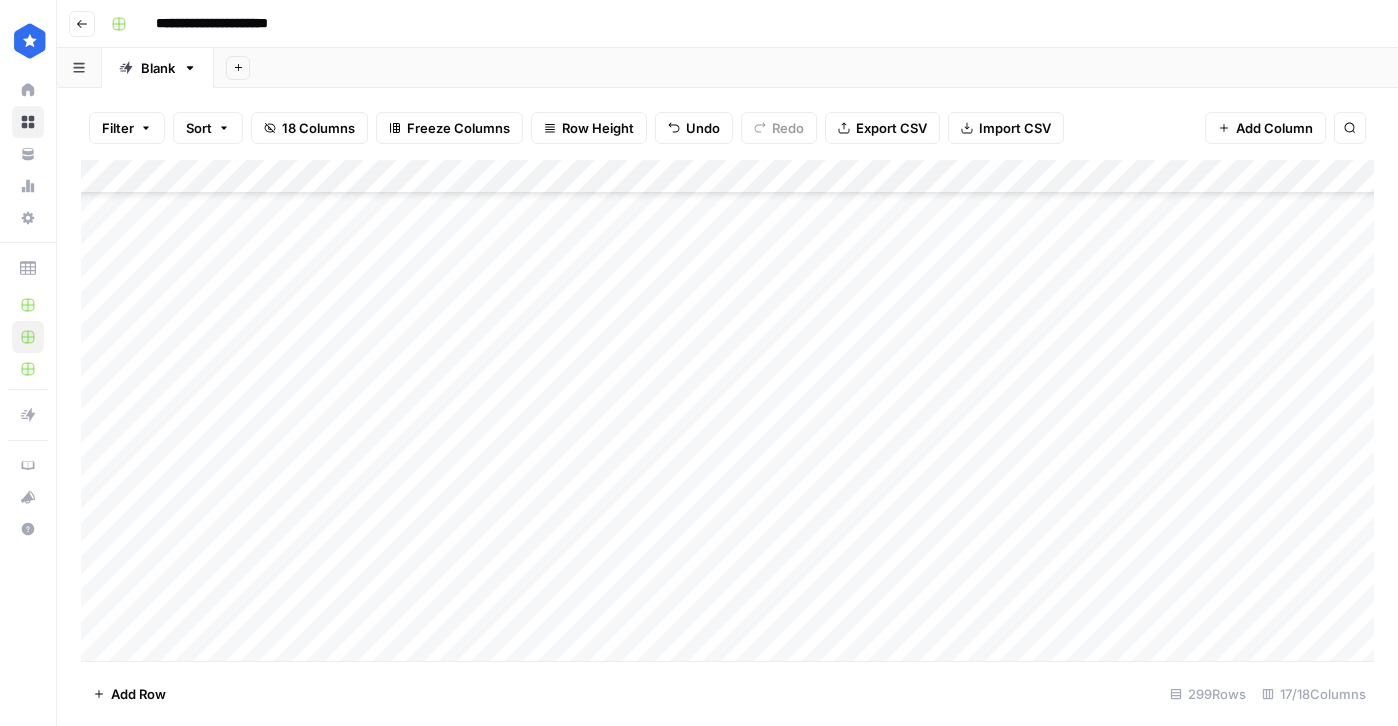 scroll, scrollTop: 9731, scrollLeft: 0, axis: vertical 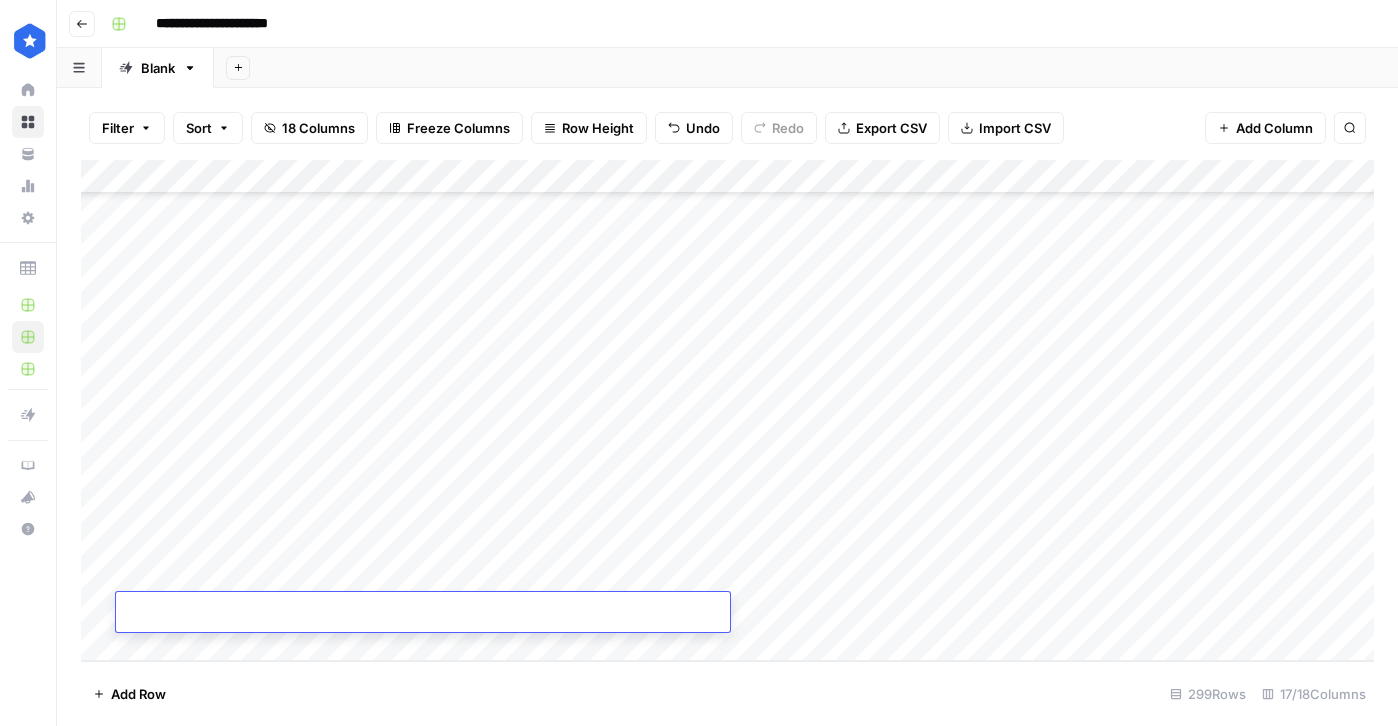 click on "Add Column" at bounding box center [727, 410] 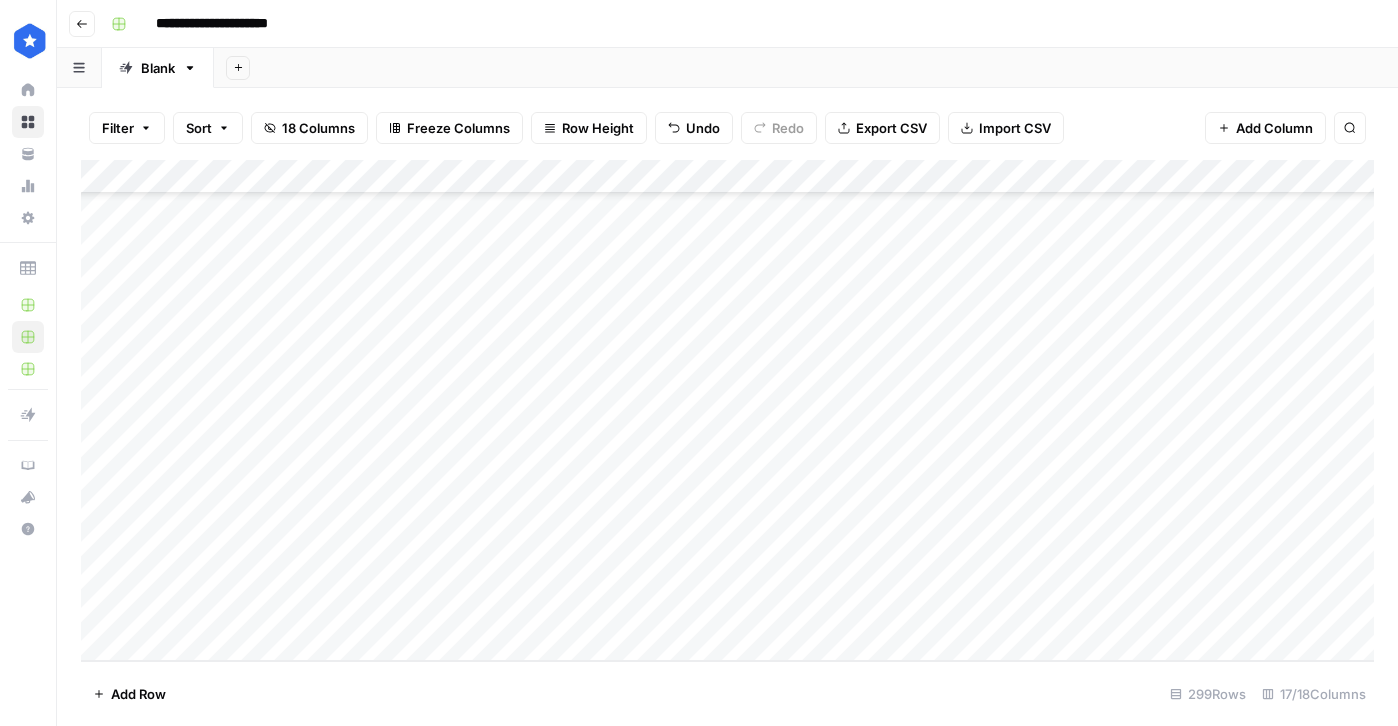 click on "Add Column" at bounding box center [727, 410] 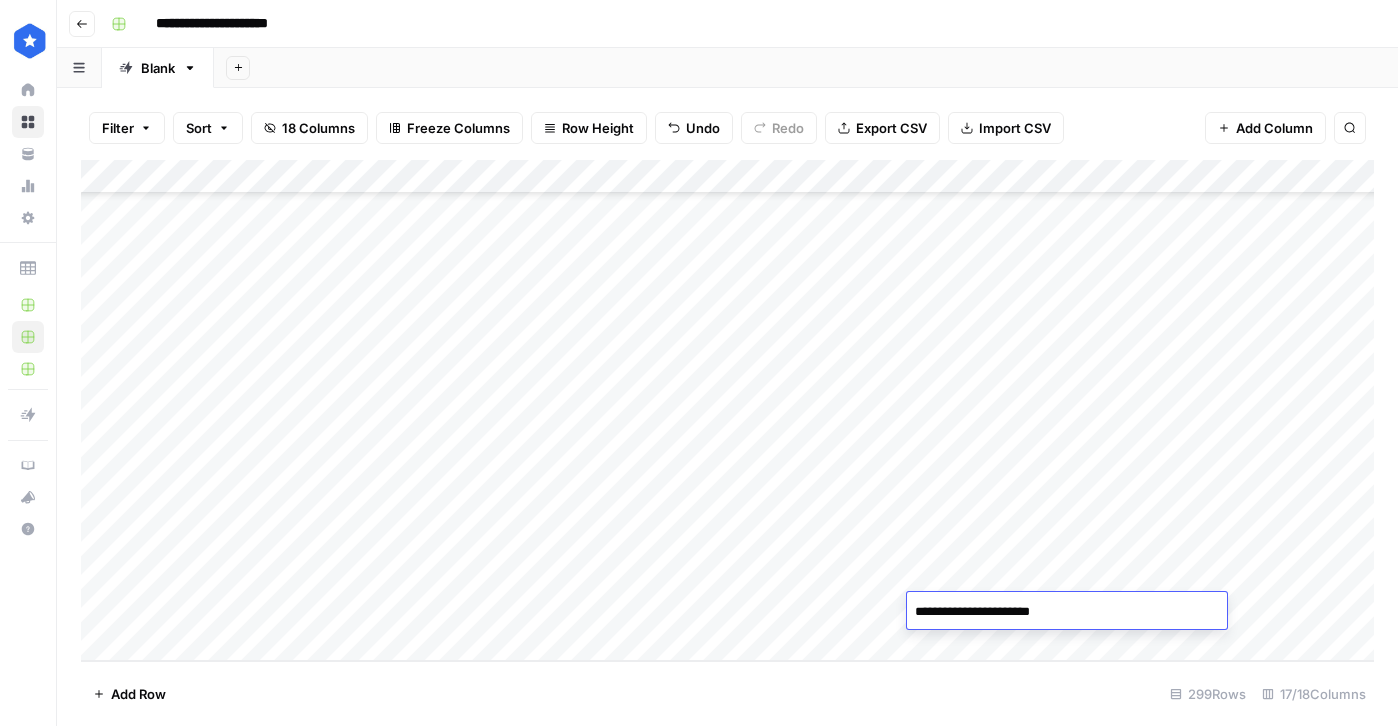 type on "**********" 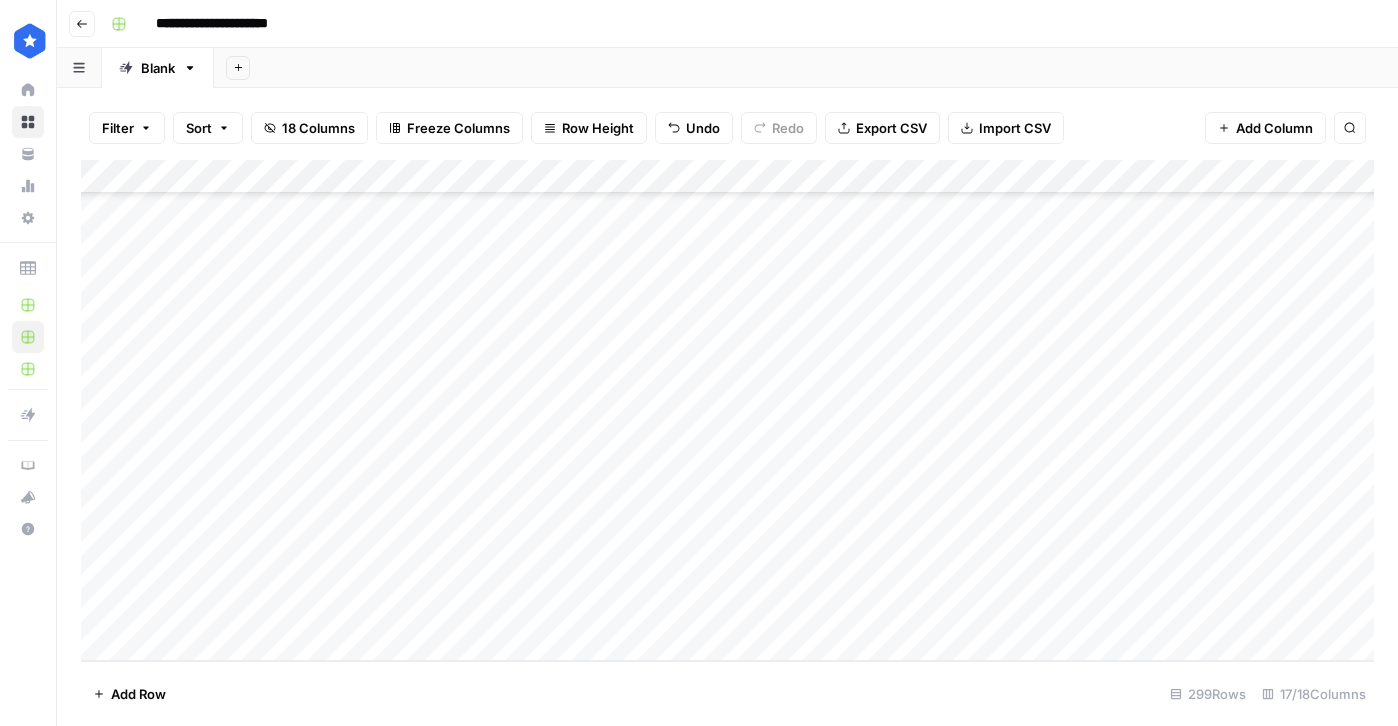 click on "Add Column" at bounding box center [727, 410] 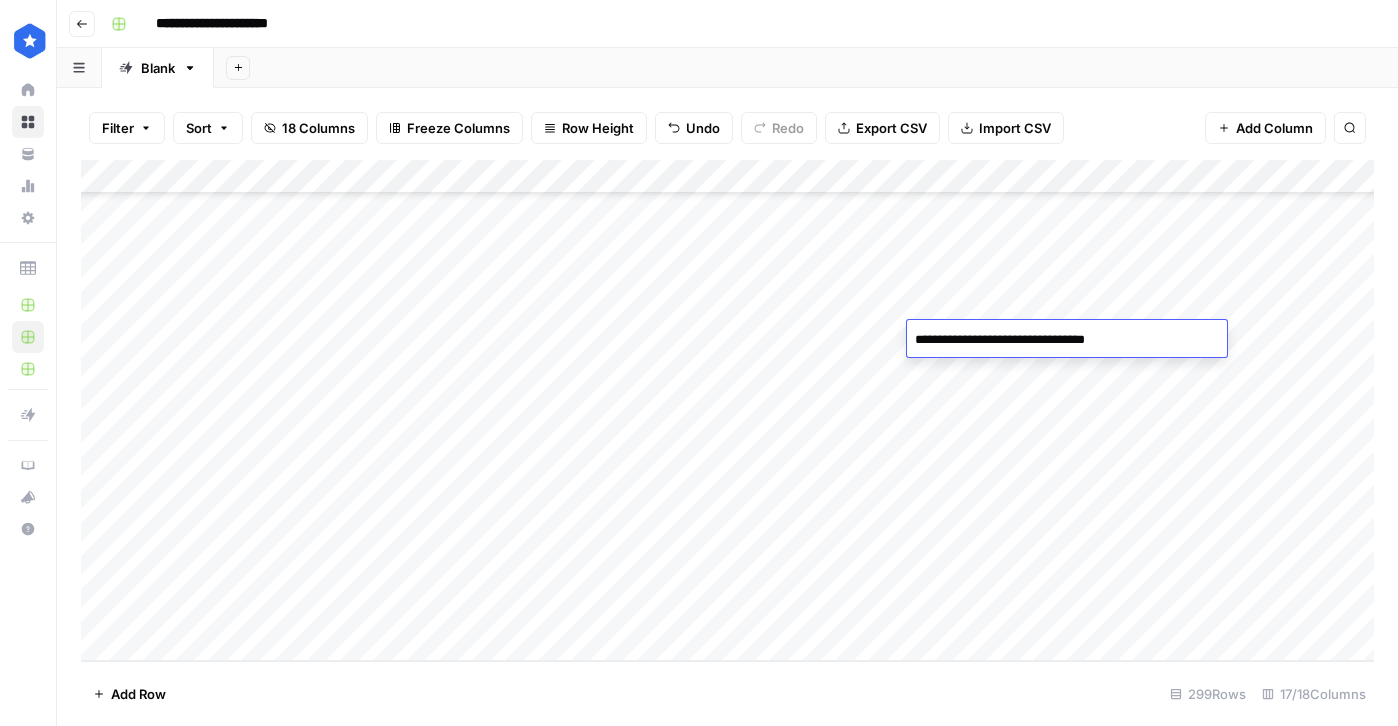 type on "**********" 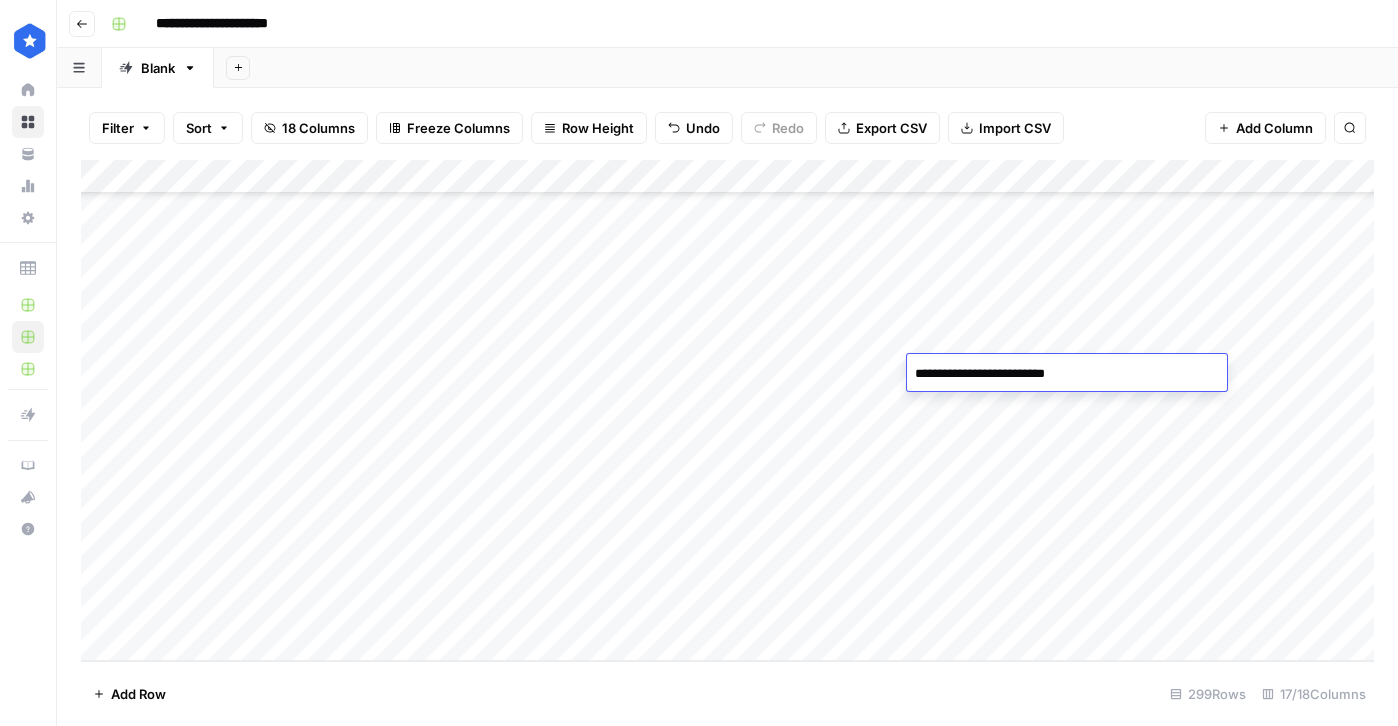 type on "**********" 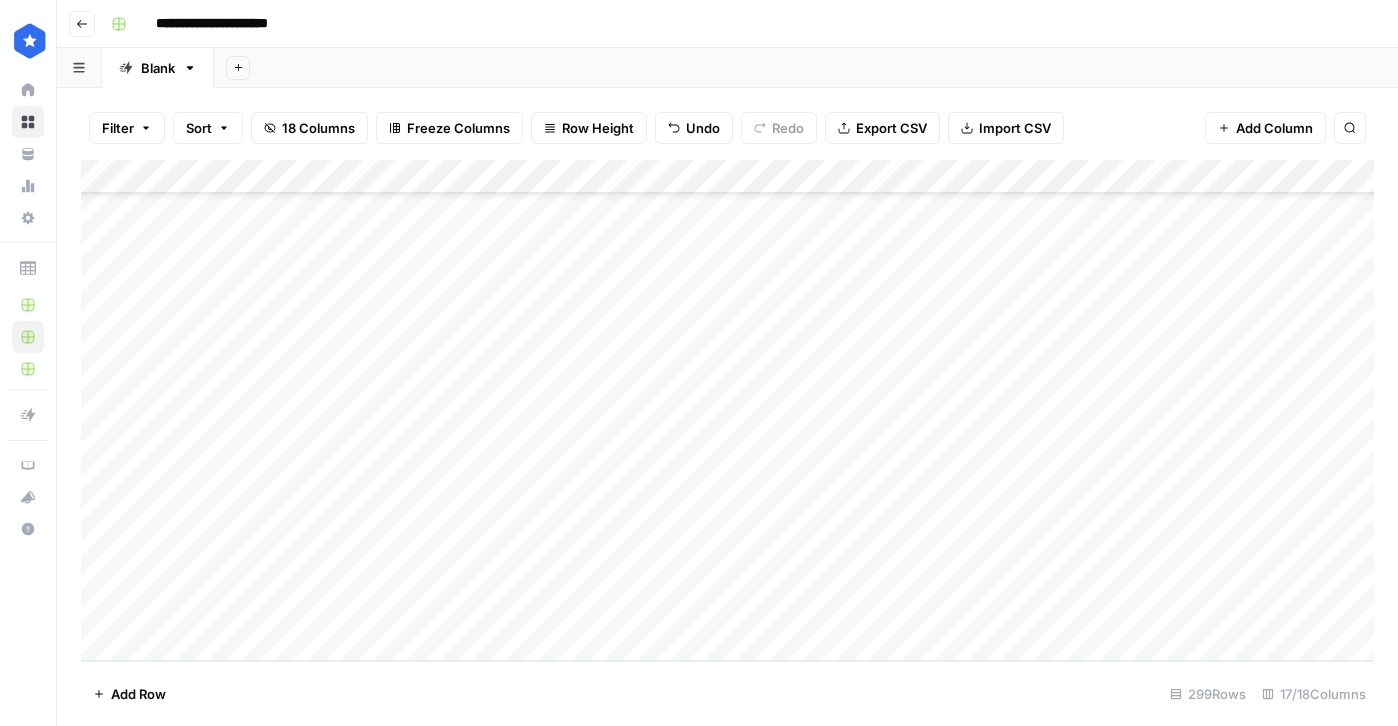 click on "Add Column" at bounding box center [727, 410] 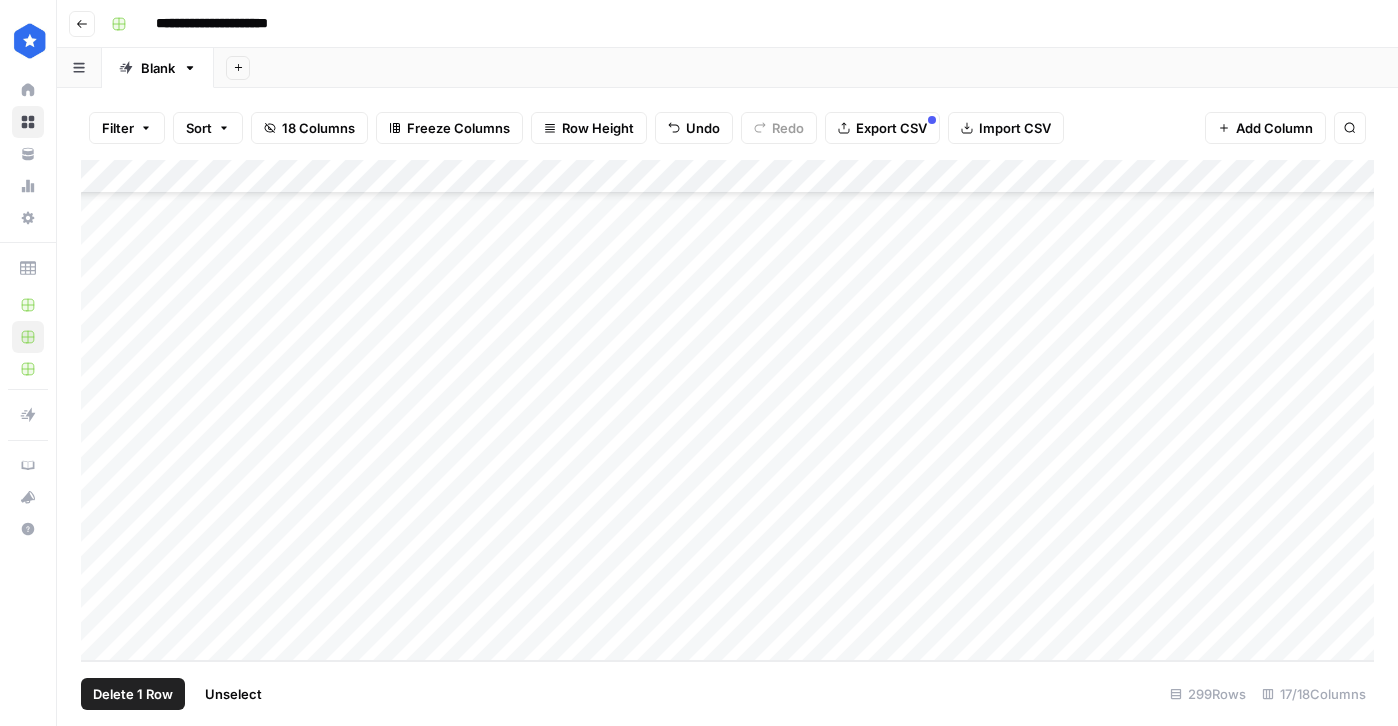 click on "Add Column" at bounding box center (727, 410) 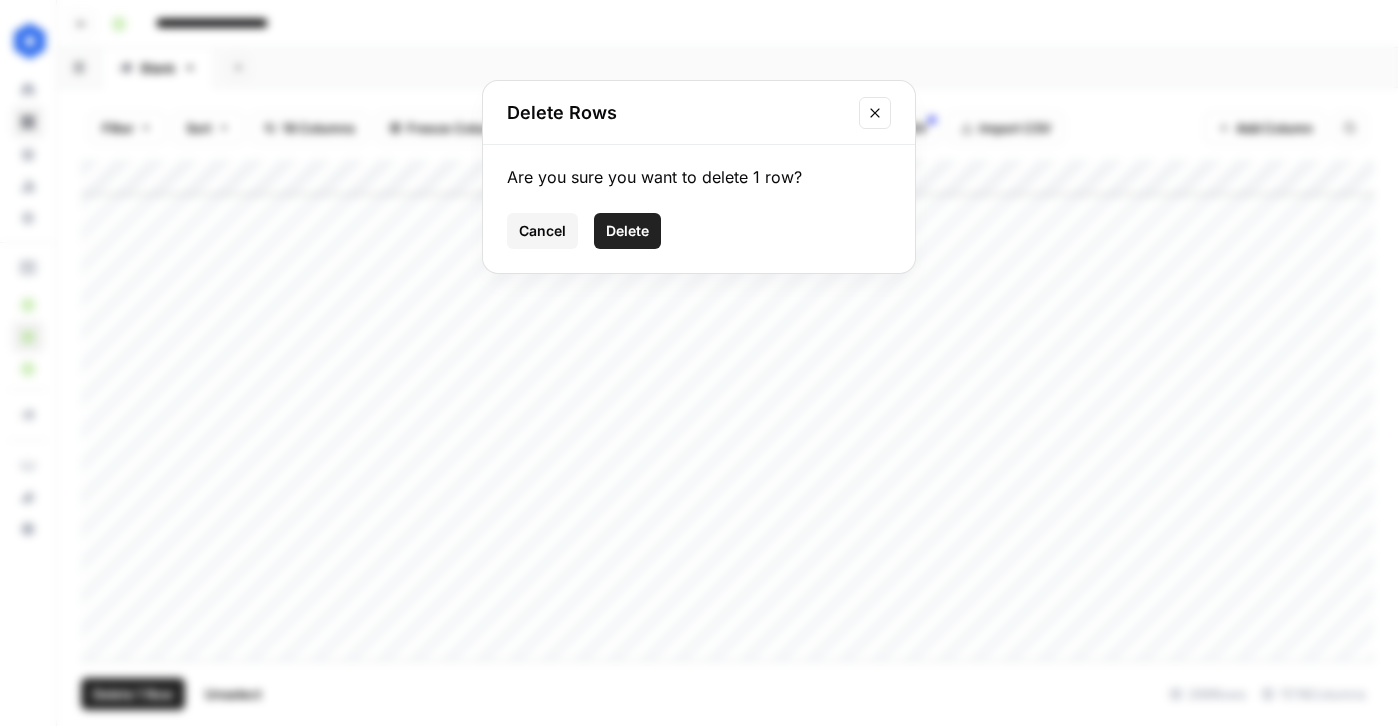 click on "Delete" at bounding box center [627, 231] 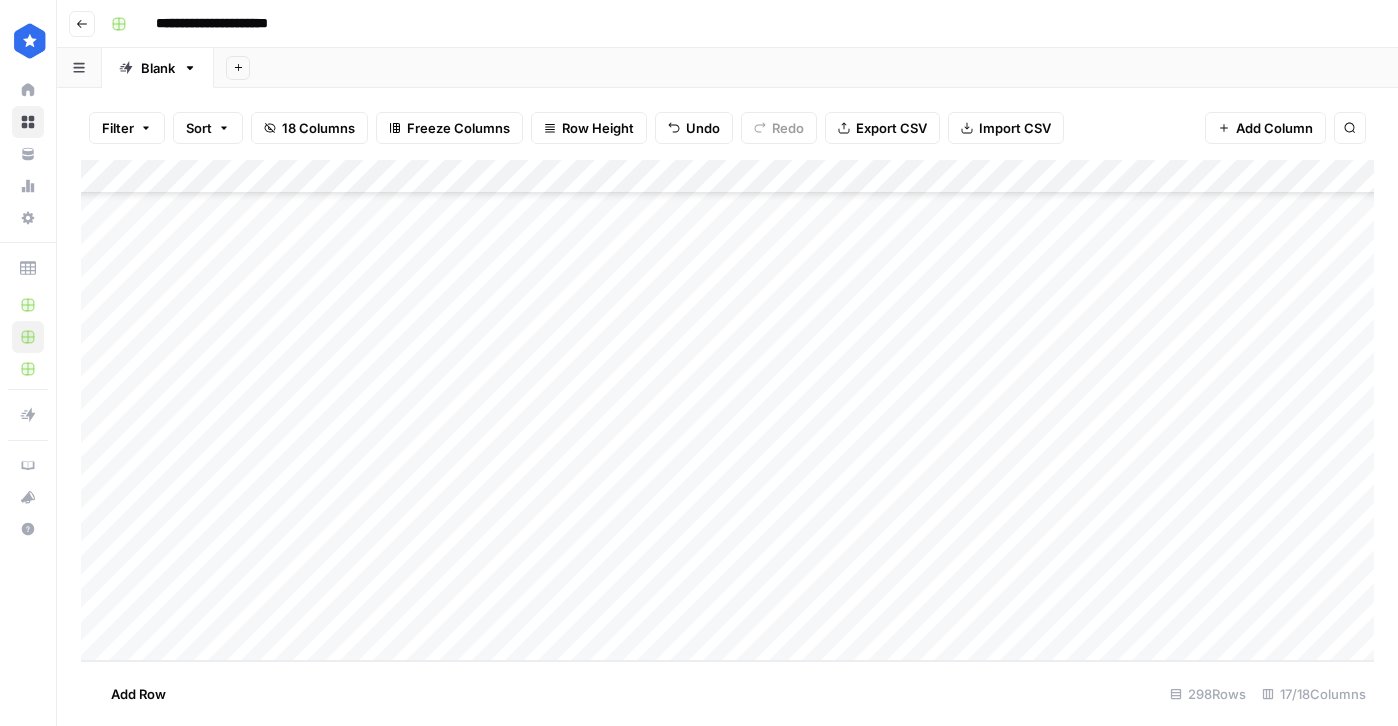 scroll, scrollTop: 9697, scrollLeft: 0, axis: vertical 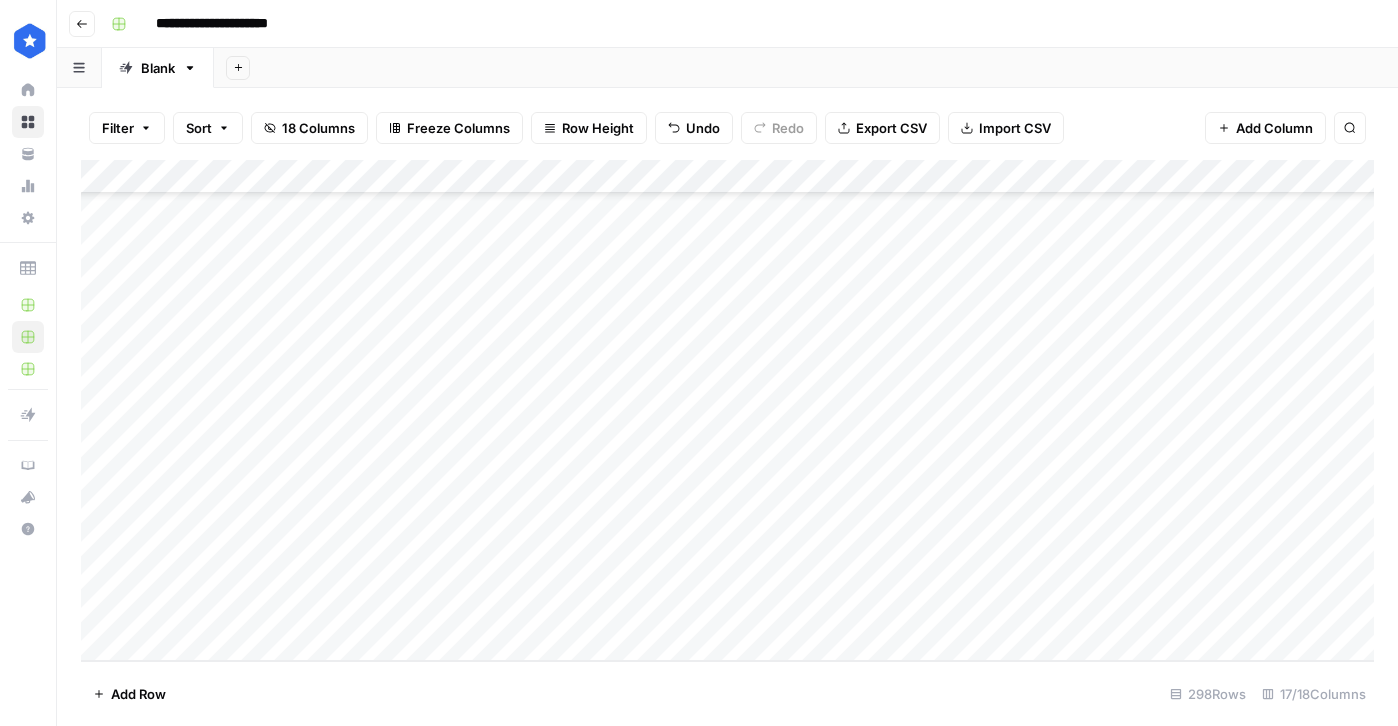 click on "Add Column" at bounding box center (727, 410) 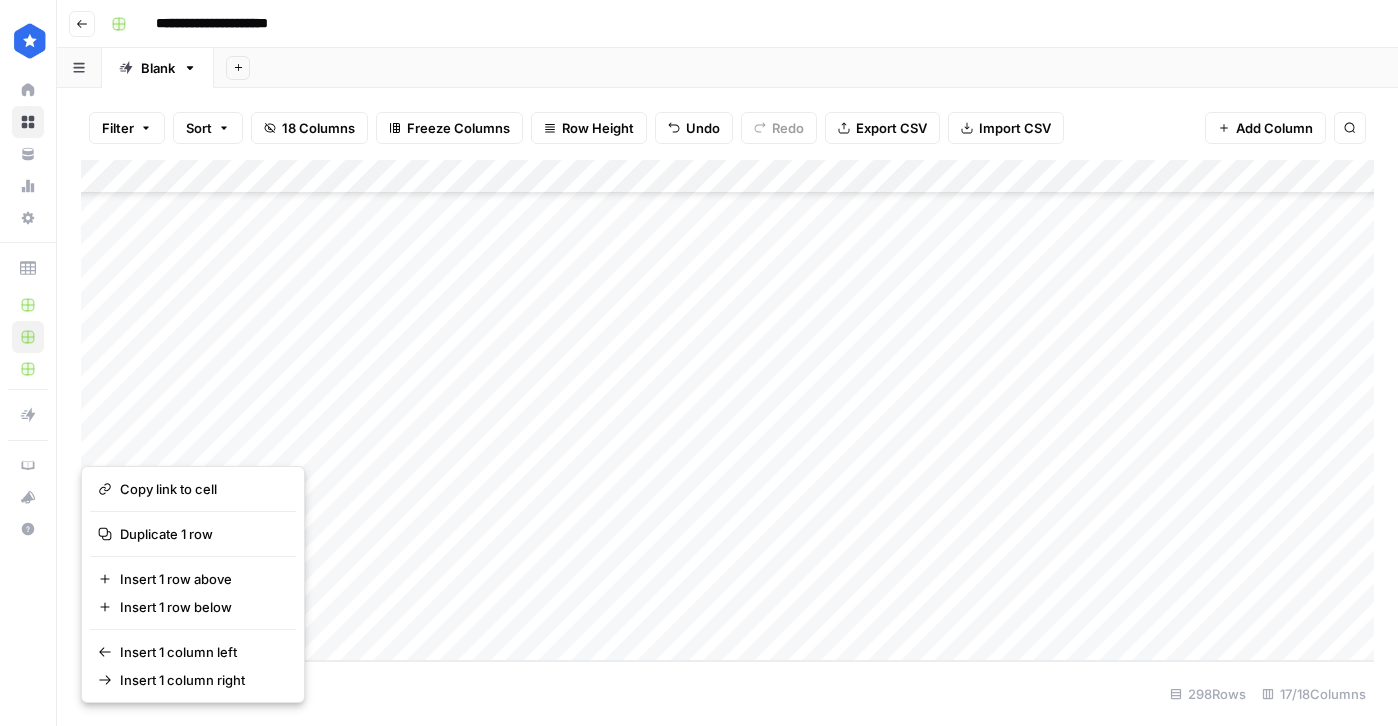 click on "Add Column" at bounding box center (727, 410) 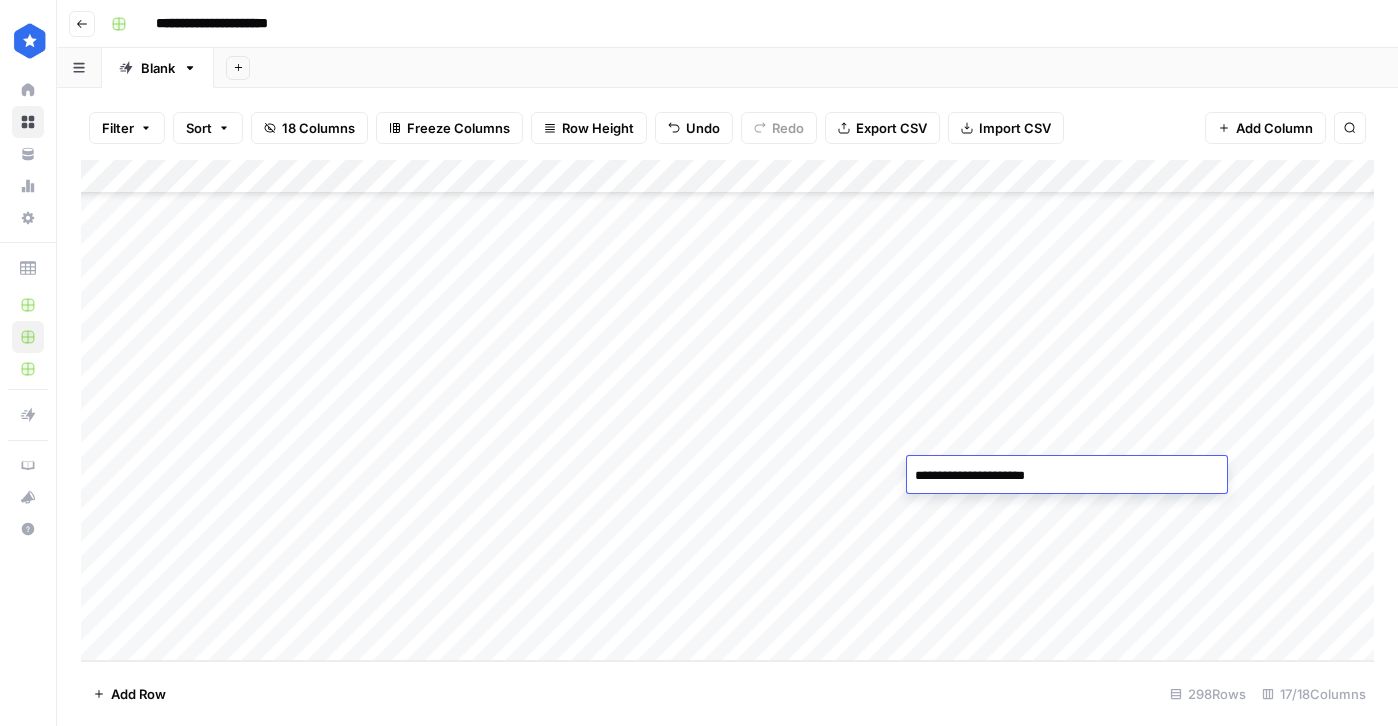 type on "**********" 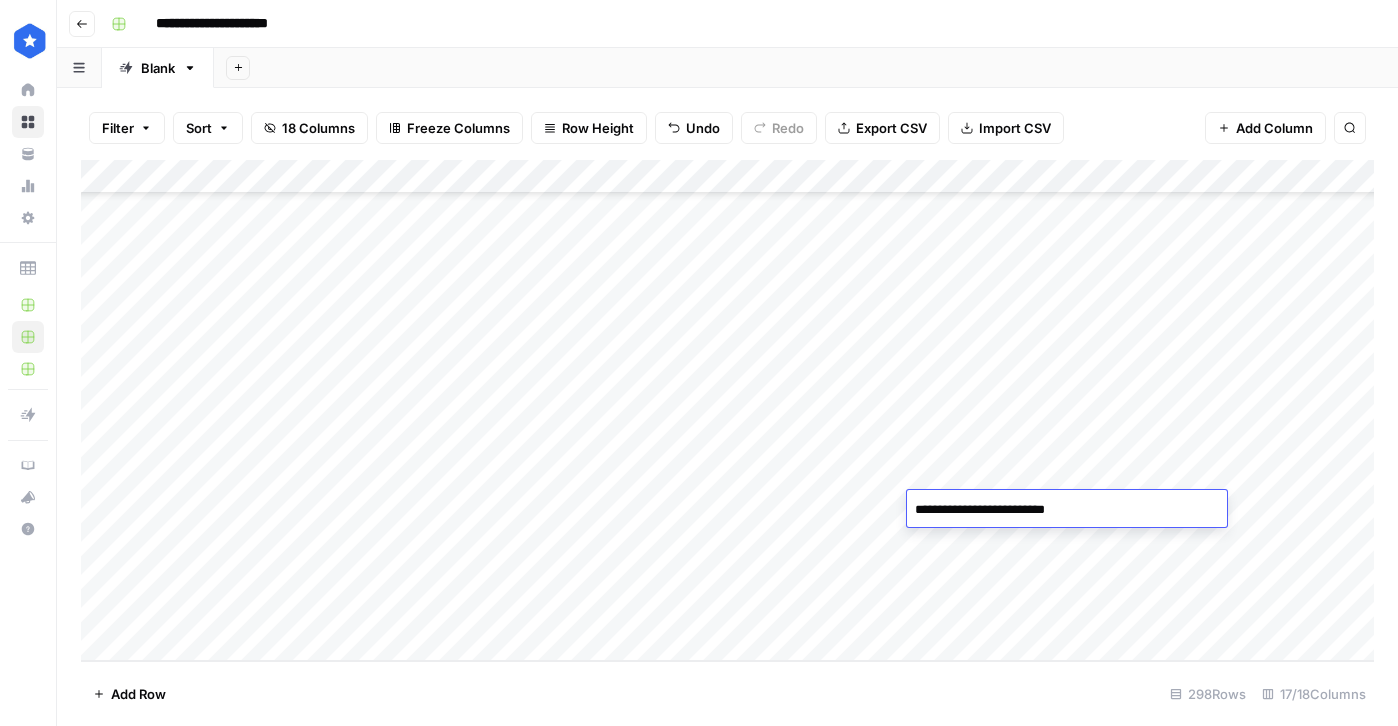 type on "**********" 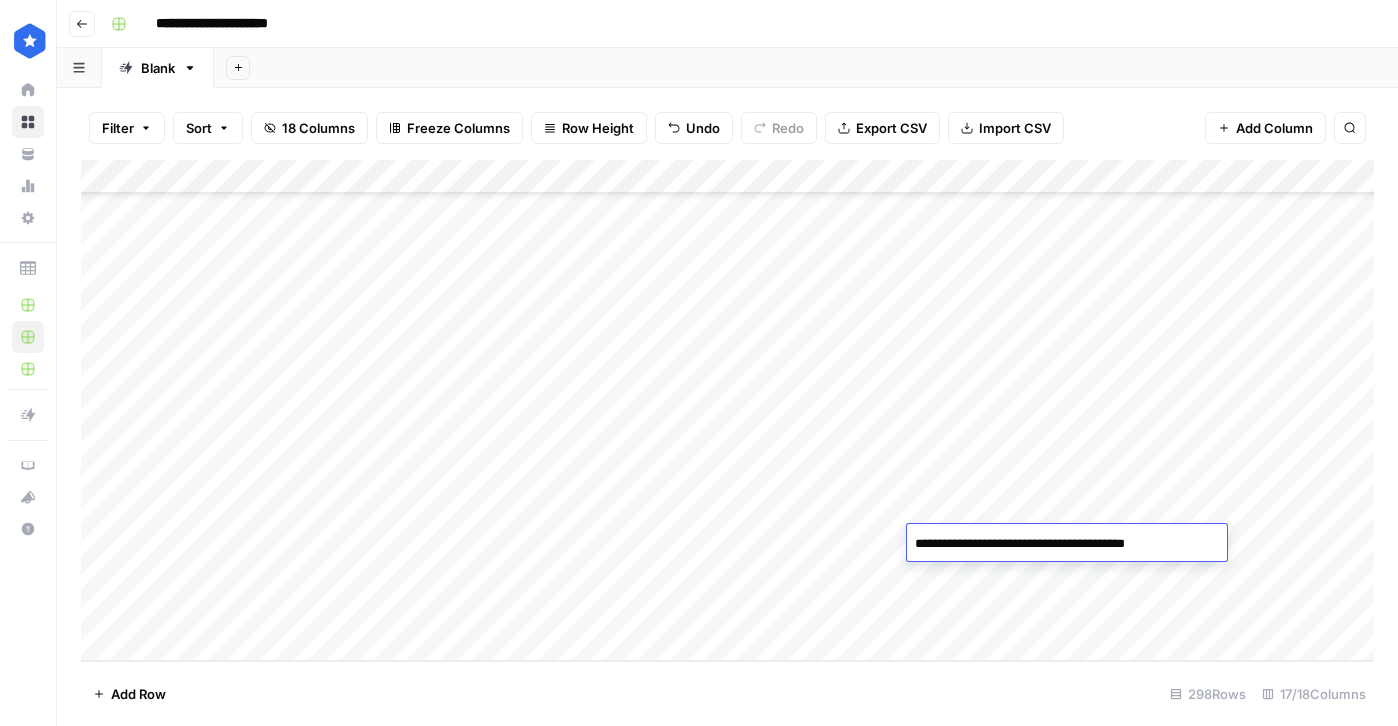 type on "**********" 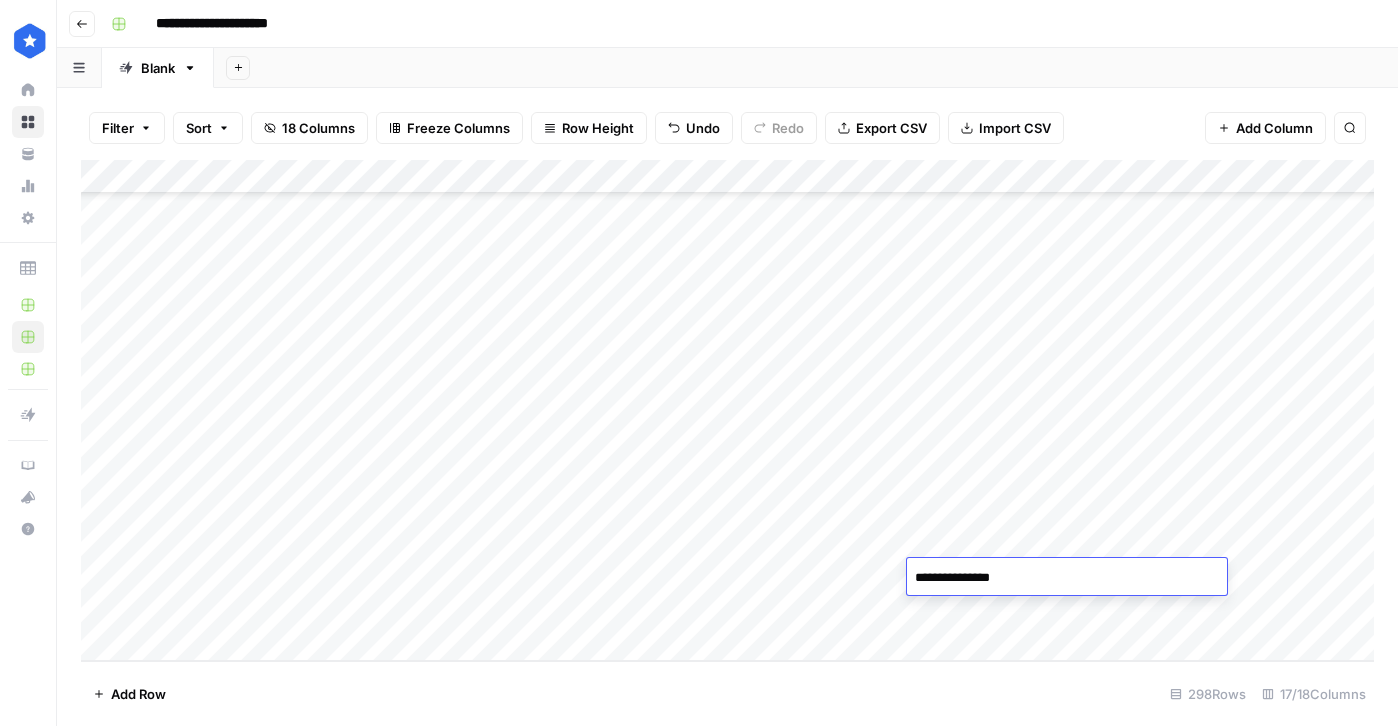 type on "**********" 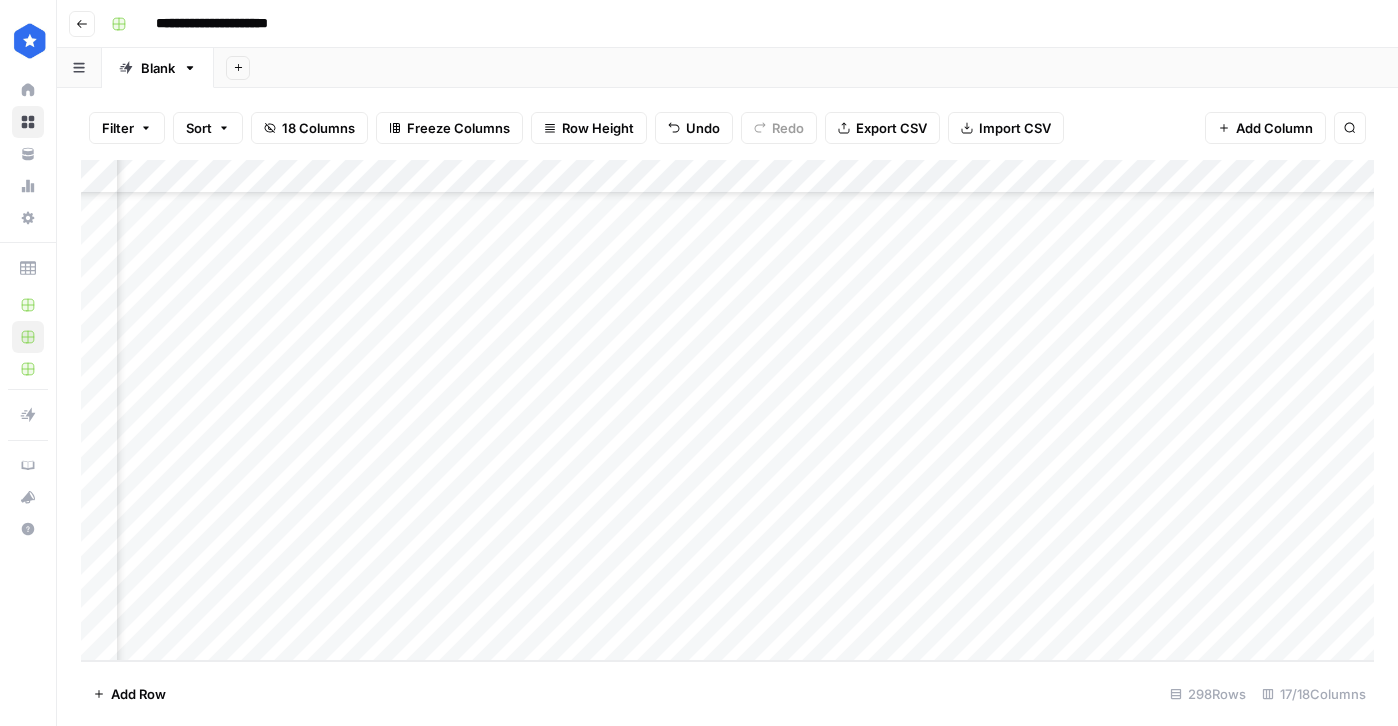 scroll, scrollTop: 9697, scrollLeft: 335, axis: both 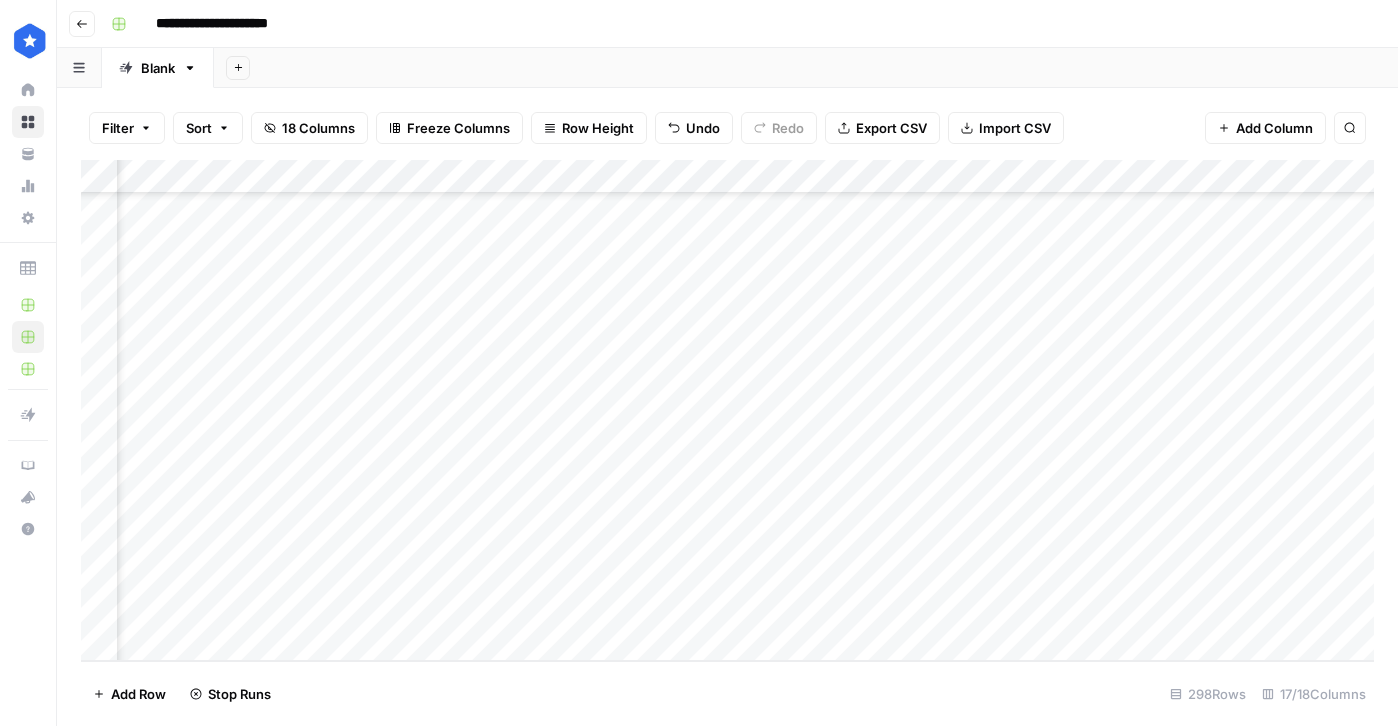 click on "Add Column" at bounding box center (727, 410) 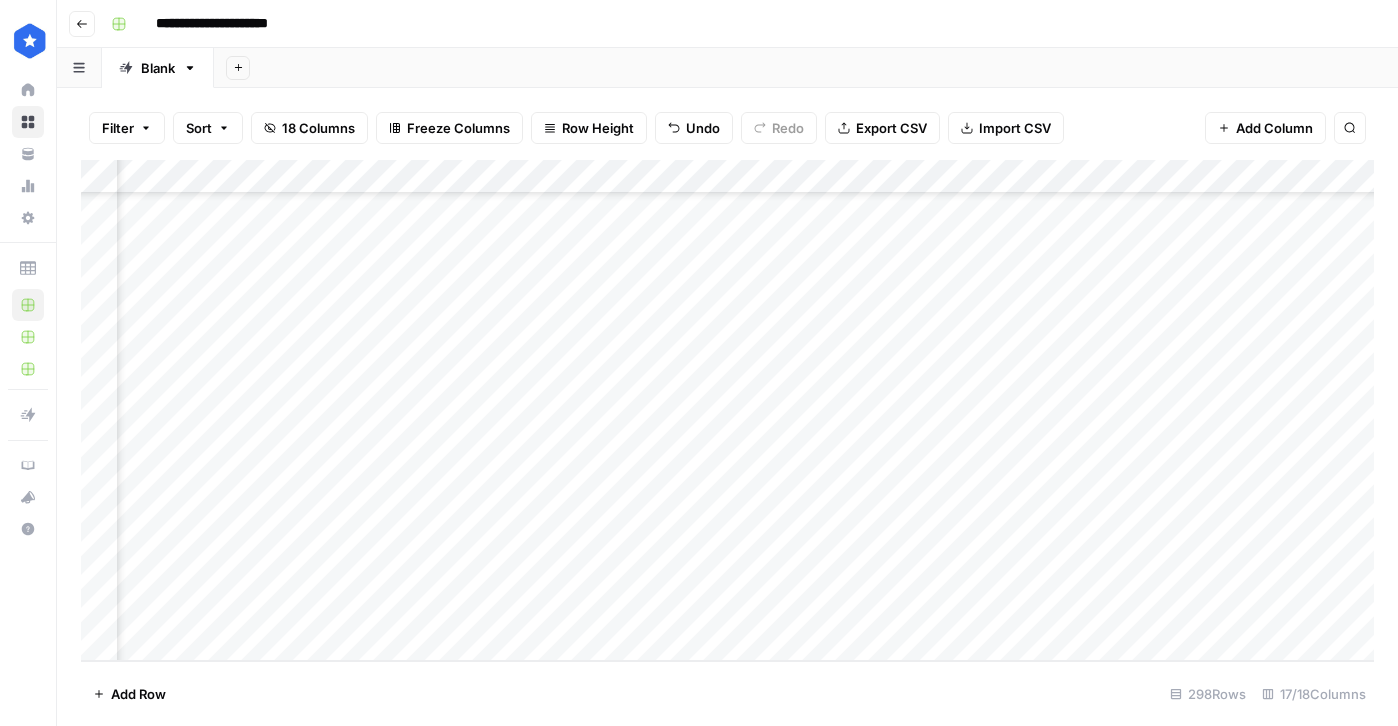 click on "Add Column" at bounding box center [727, 410] 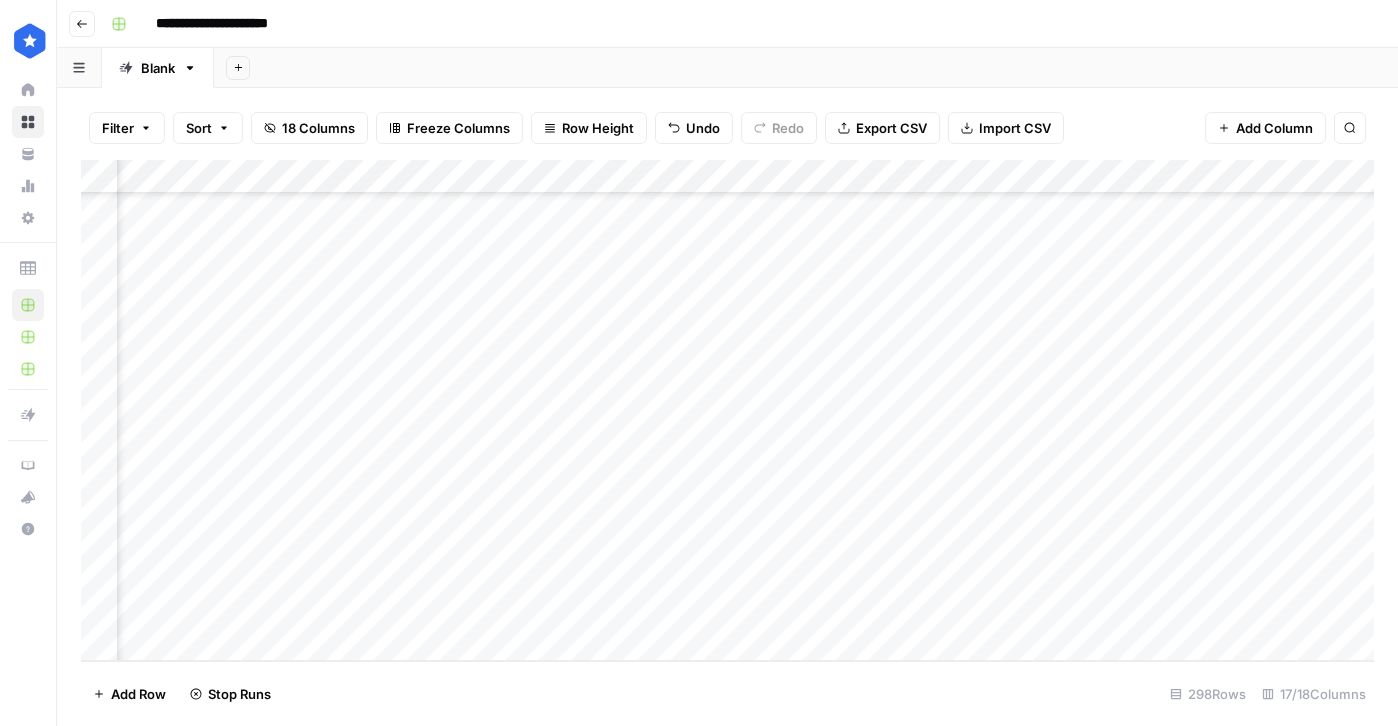 click on "Add Column" at bounding box center [727, 410] 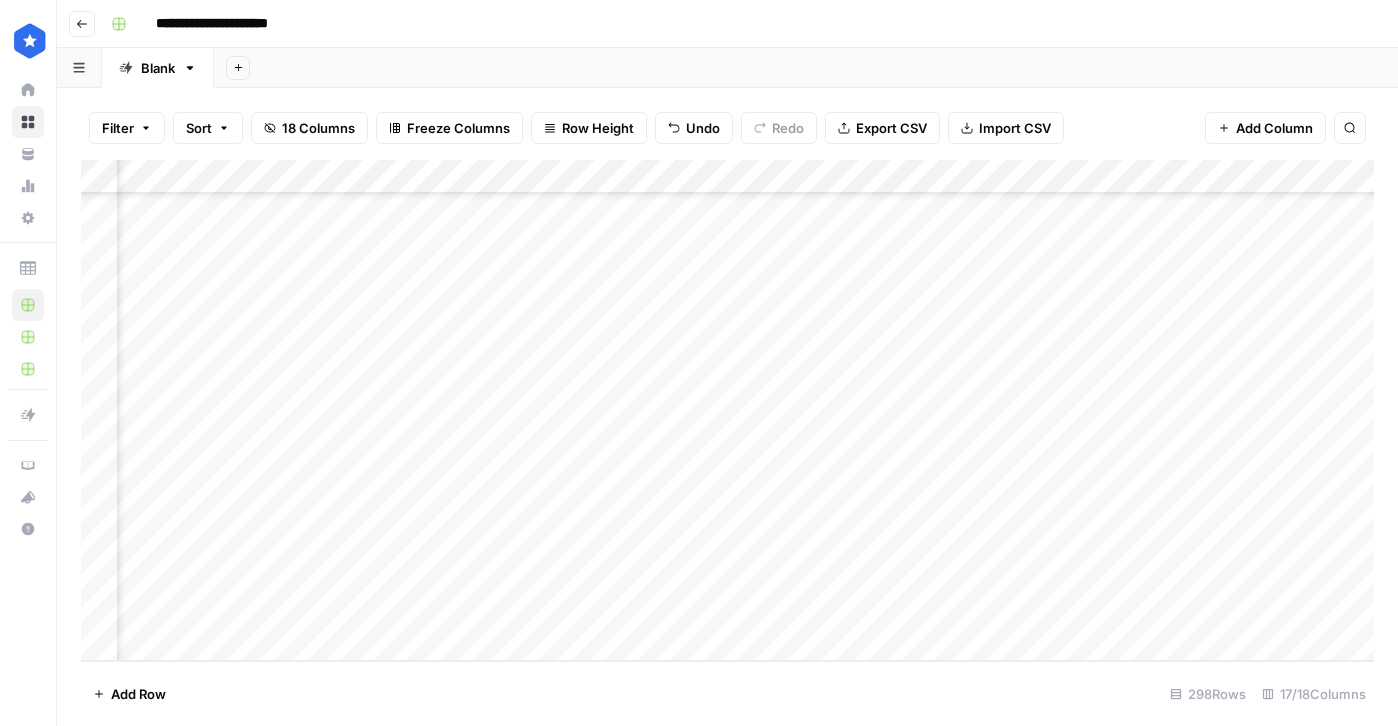 scroll, scrollTop: 9679, scrollLeft: 510, axis: both 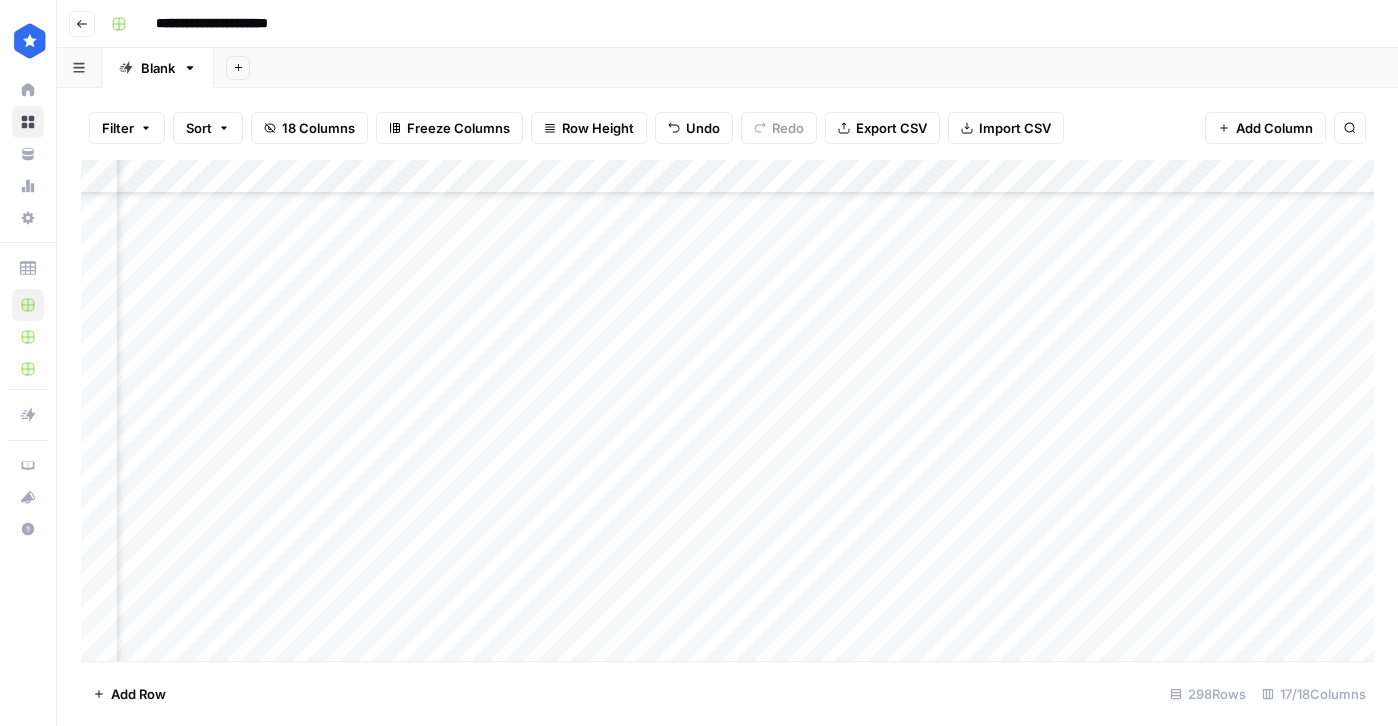 click on "Add Column" at bounding box center (727, 410) 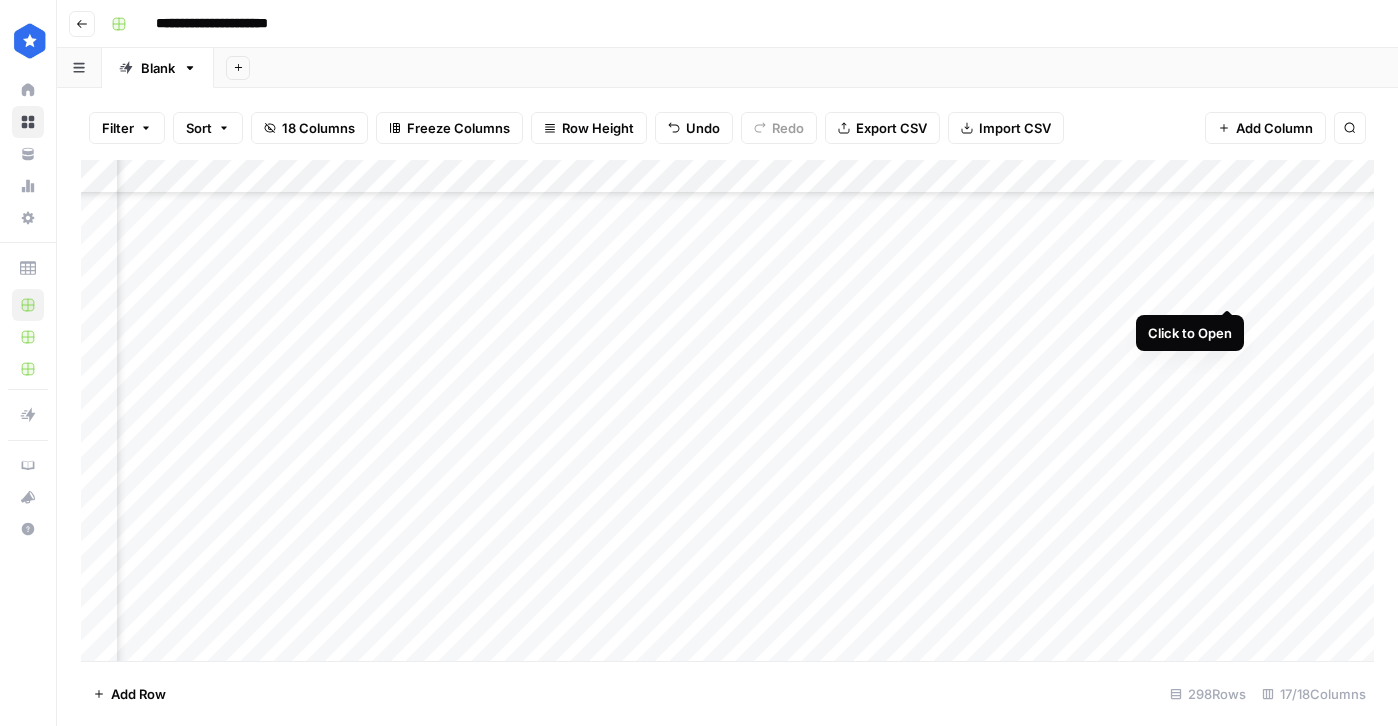 click on "Add Column" at bounding box center [727, 410] 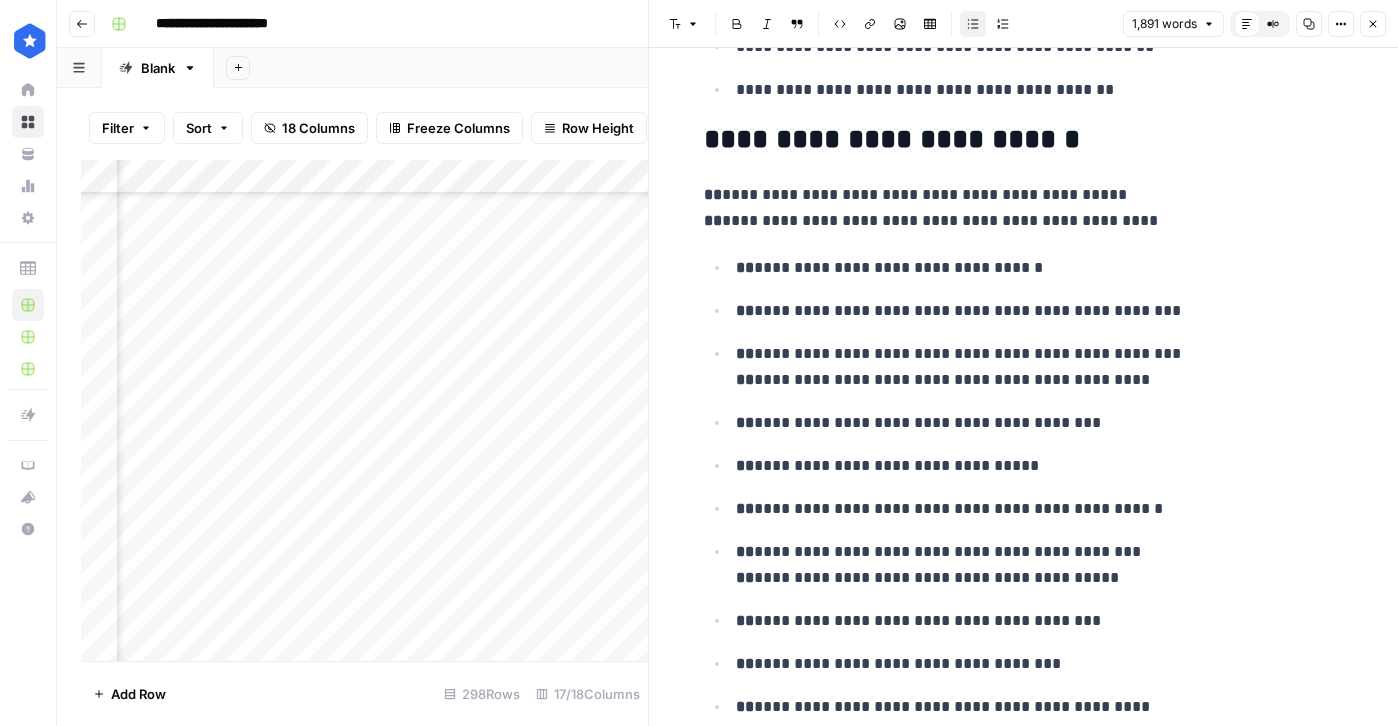 scroll, scrollTop: 1403, scrollLeft: 0, axis: vertical 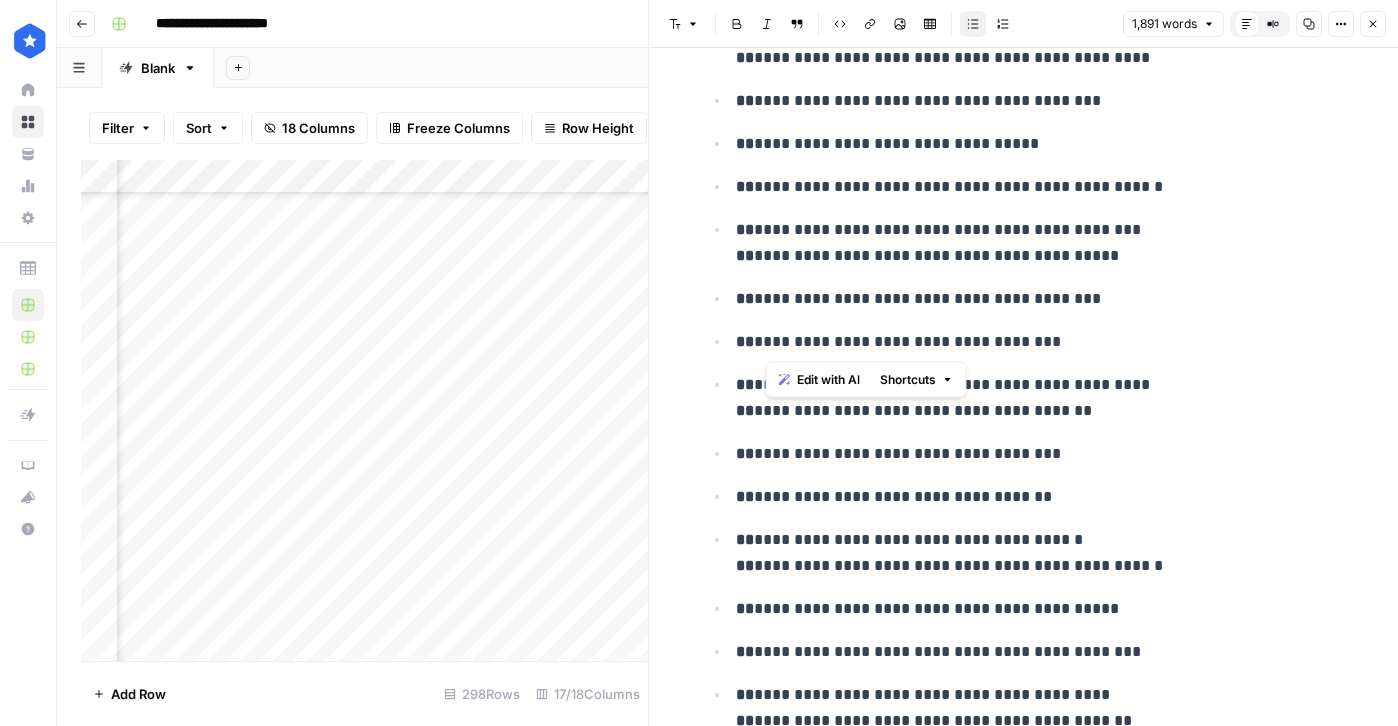 drag, startPoint x: 768, startPoint y: 304, endPoint x: 998, endPoint y: 379, distance: 241.9194 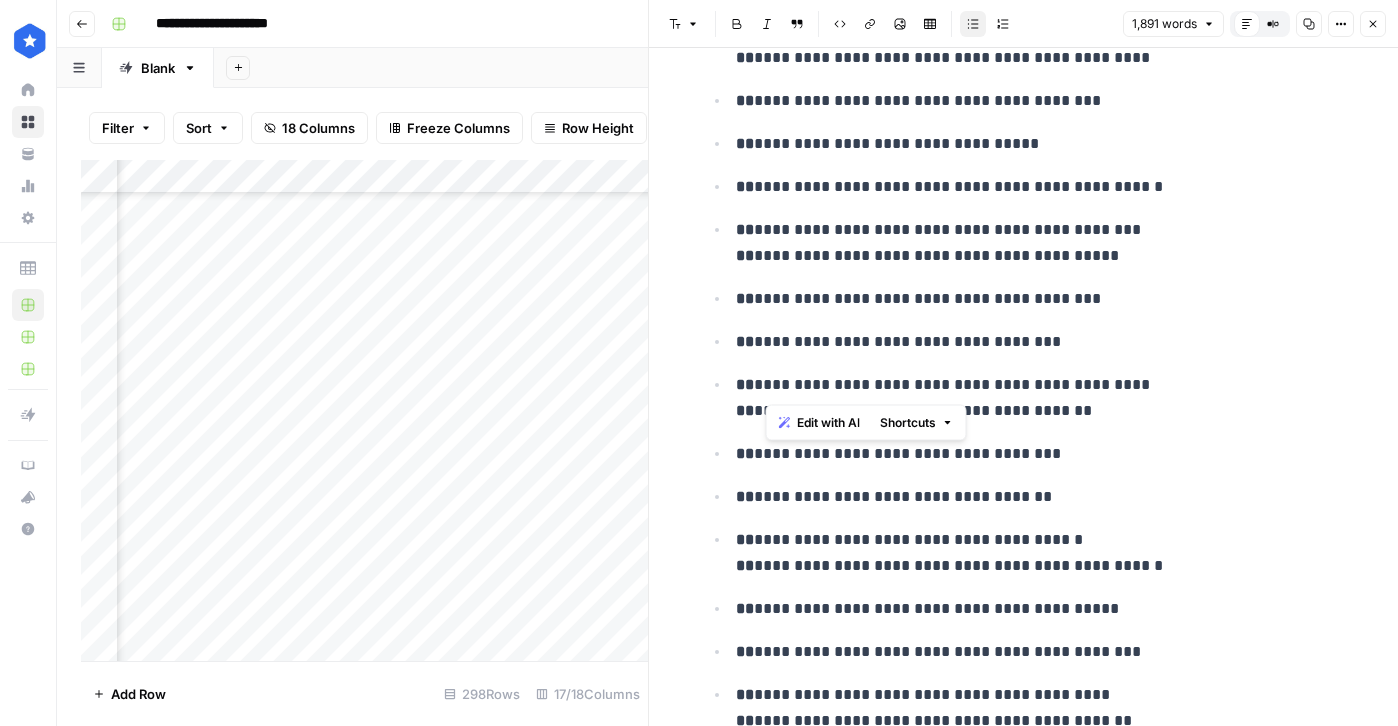 scroll, scrollTop: 1724, scrollLeft: 0, axis: vertical 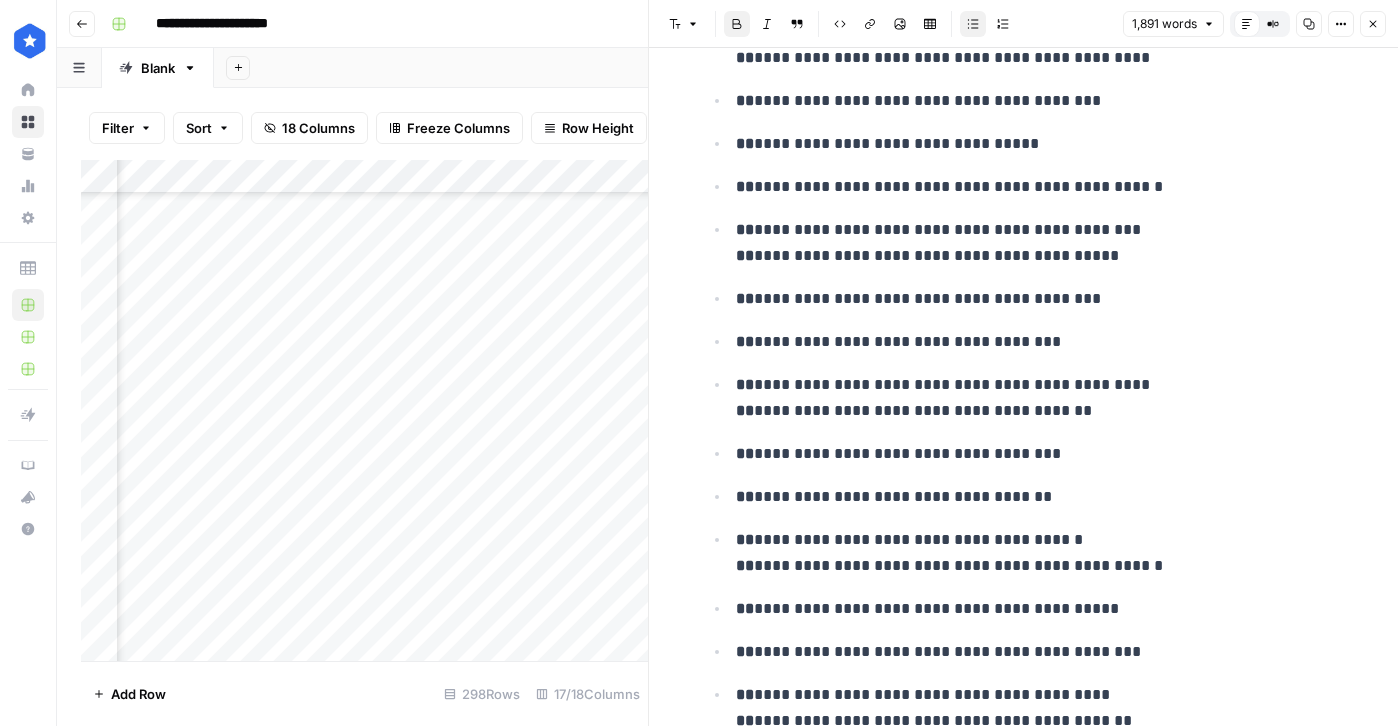click on "**********" at bounding box center [1024, 389] 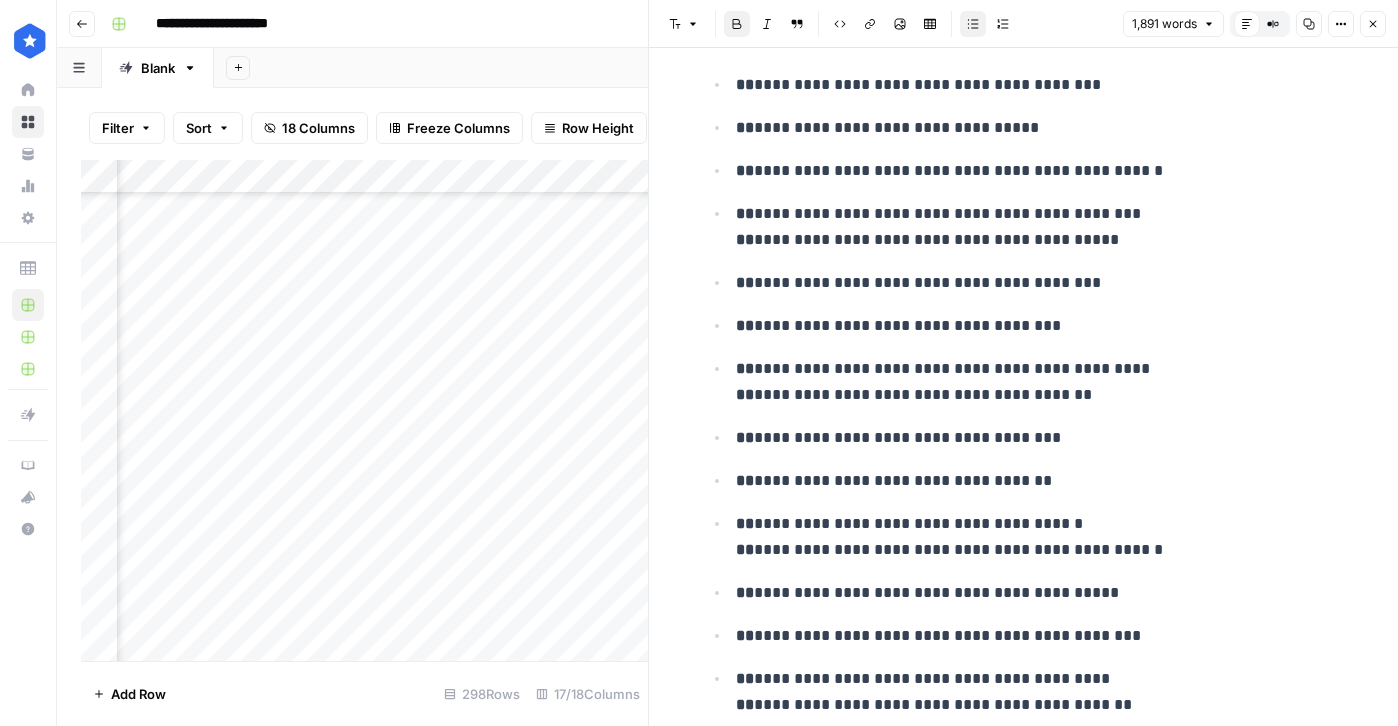 scroll, scrollTop: 1751, scrollLeft: 0, axis: vertical 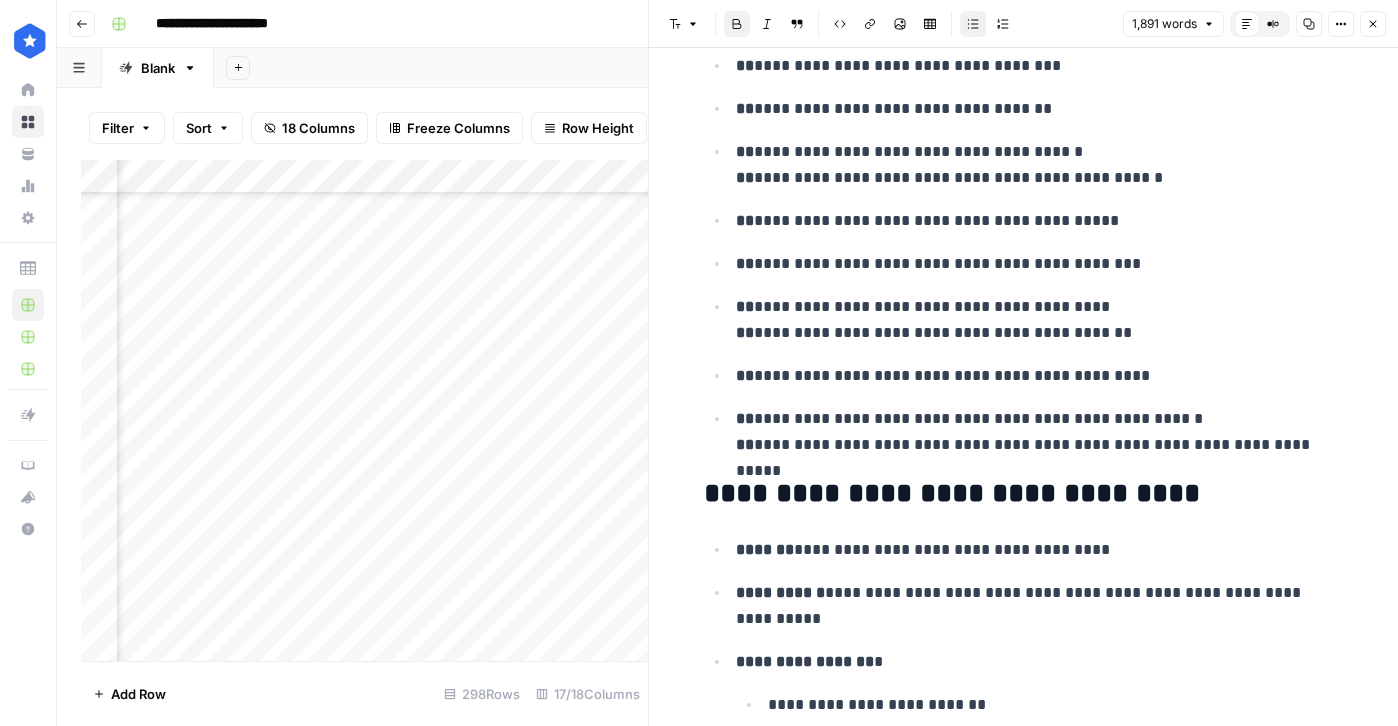 click on "Close" at bounding box center [1373, 24] 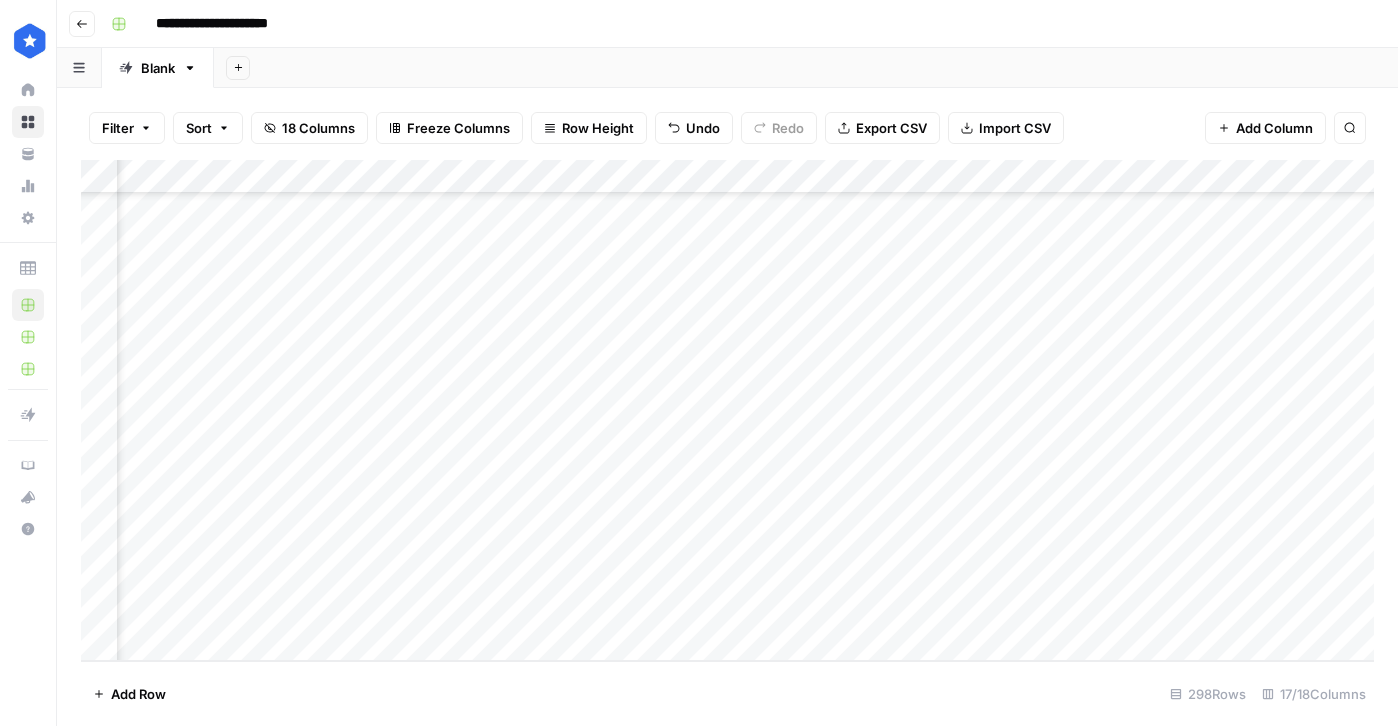 scroll, scrollTop: 9697, scrollLeft: 0, axis: vertical 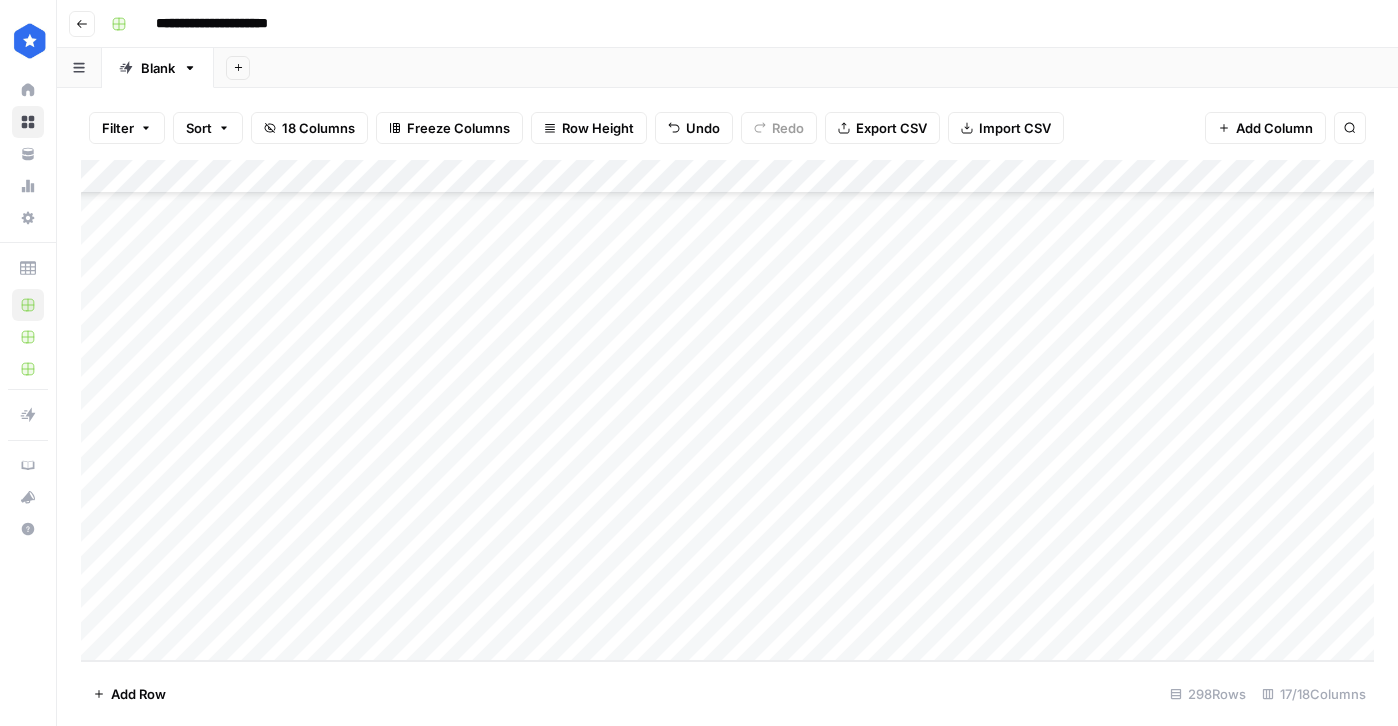 click on "Add Column" at bounding box center (727, 410) 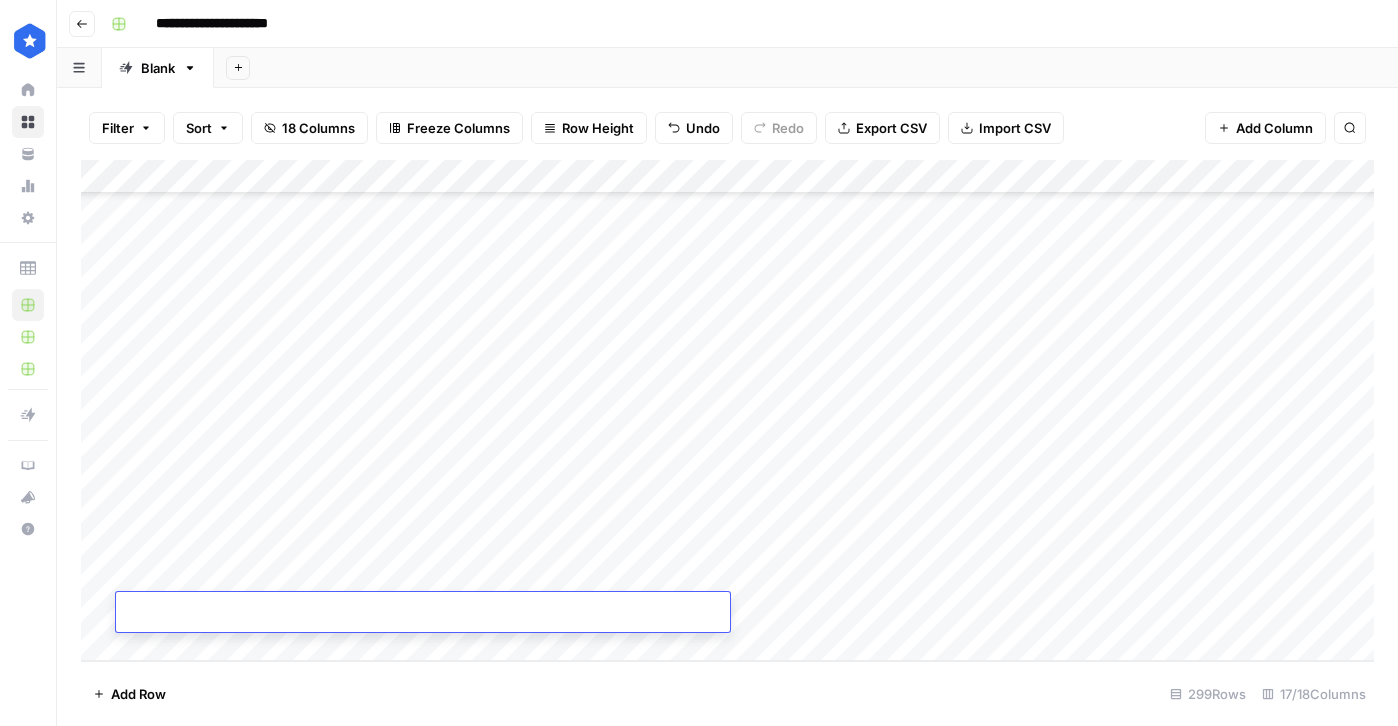 type on "**********" 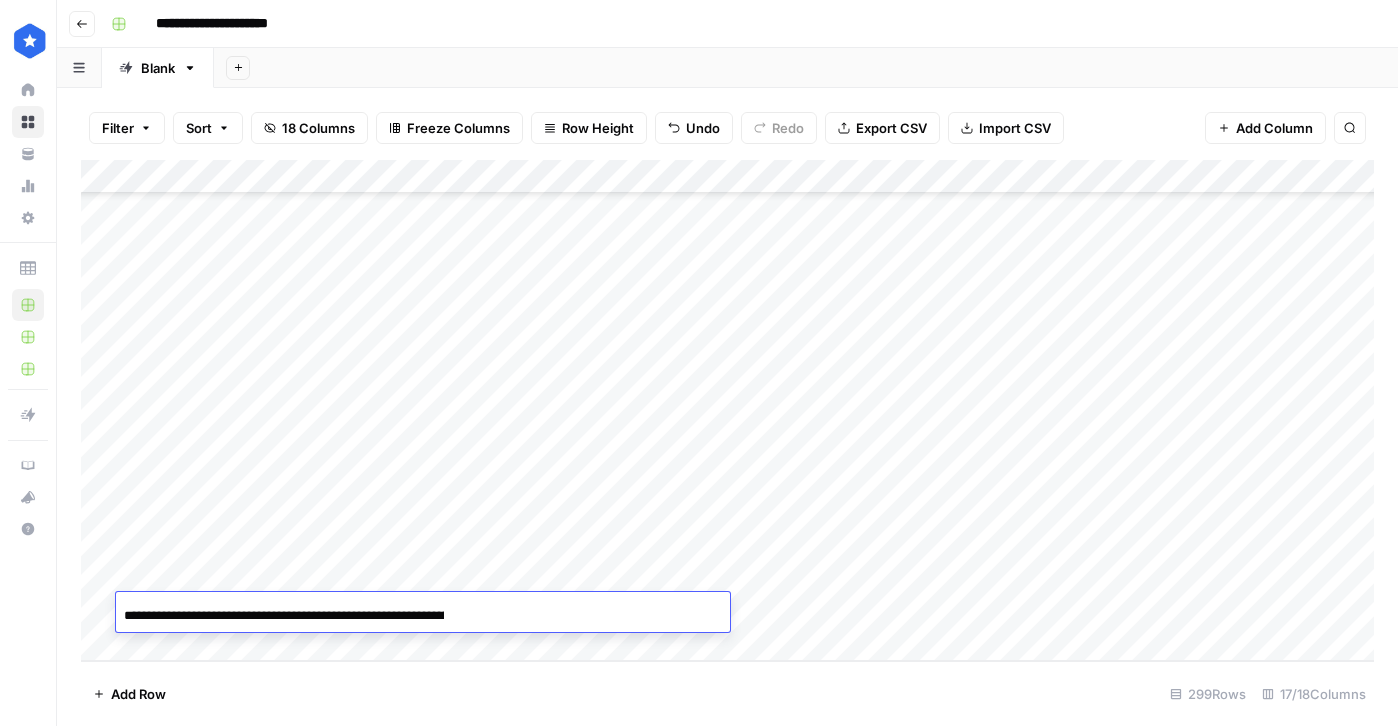 scroll, scrollTop: 0, scrollLeft: 153, axis: horizontal 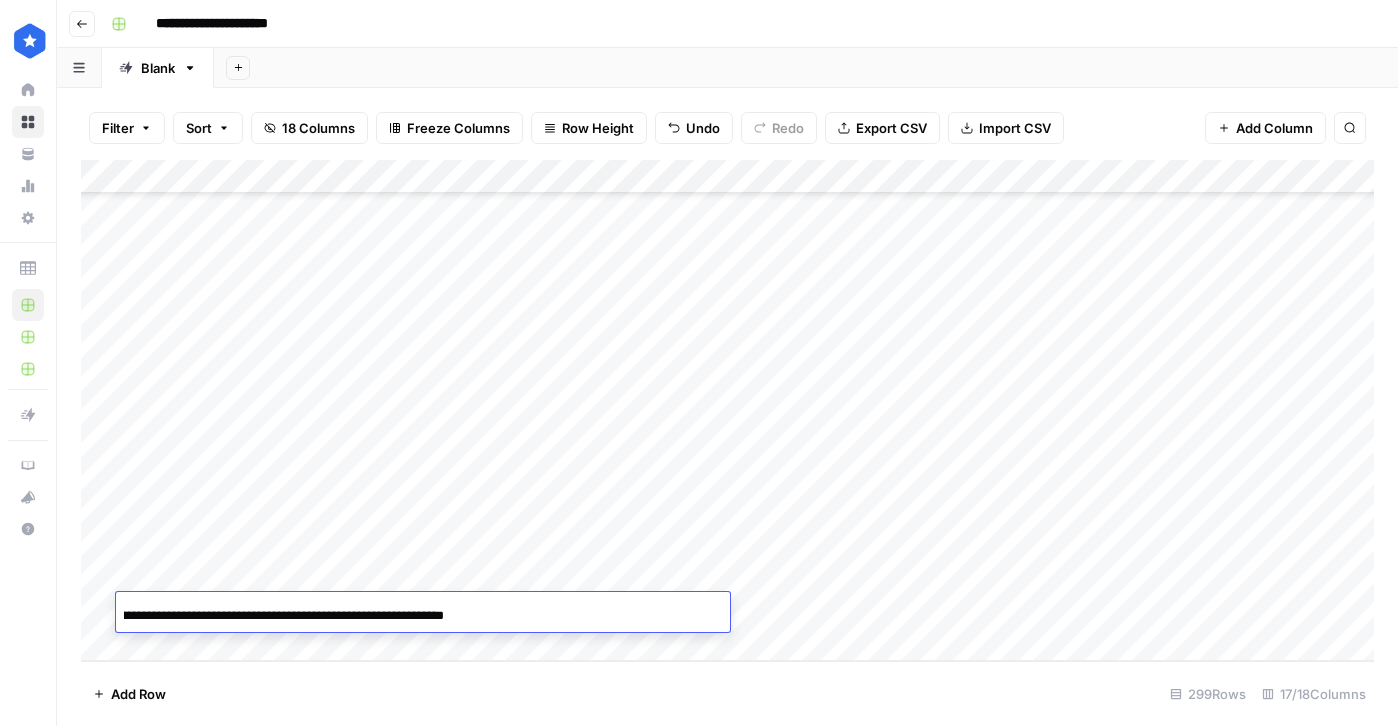 click on "Add Column" at bounding box center (727, 410) 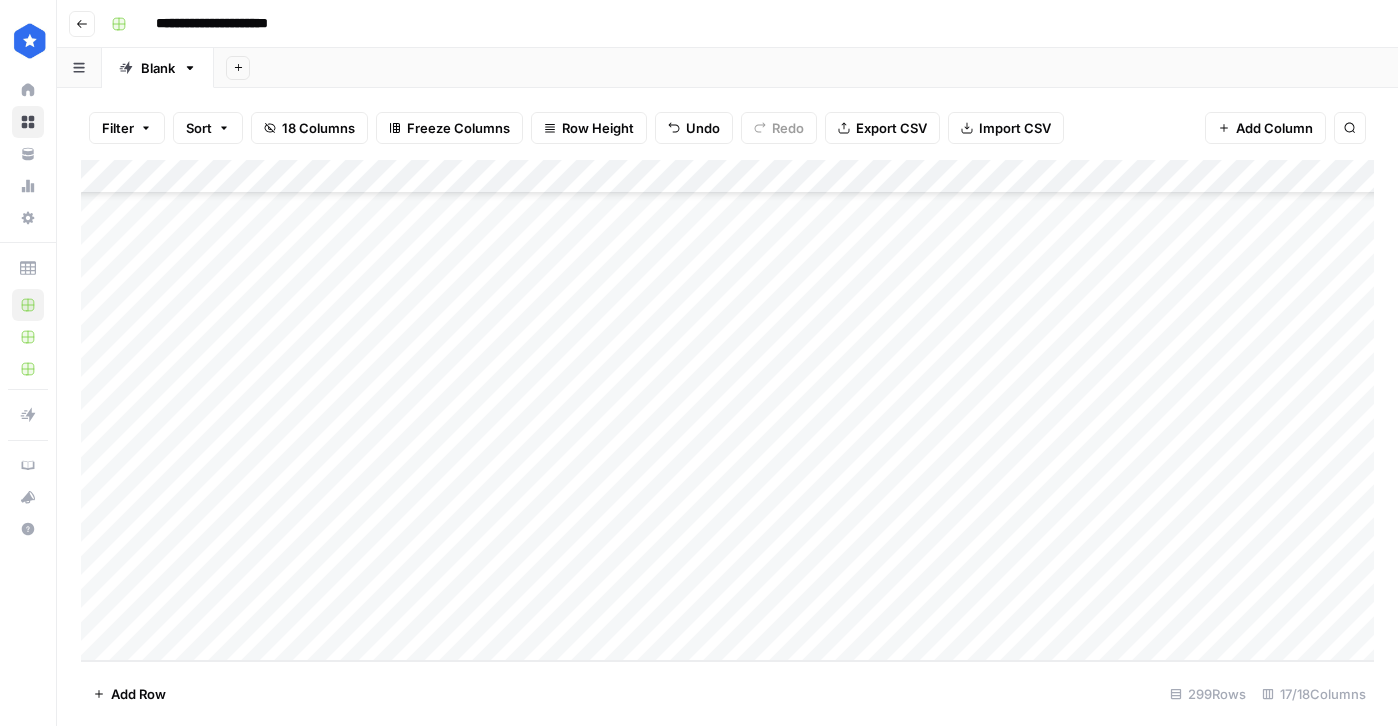 drag, startPoint x: 907, startPoint y: 591, endPoint x: 907, endPoint y: 613, distance: 22 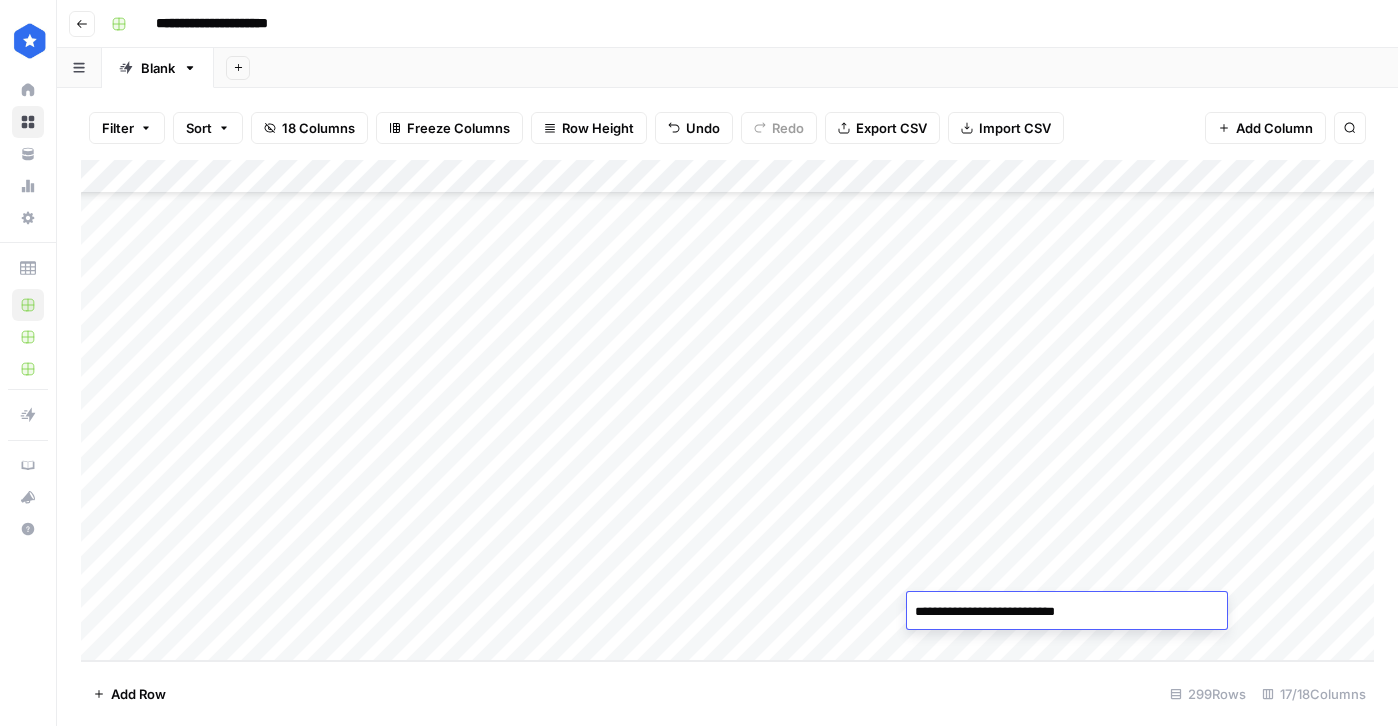 type on "**********" 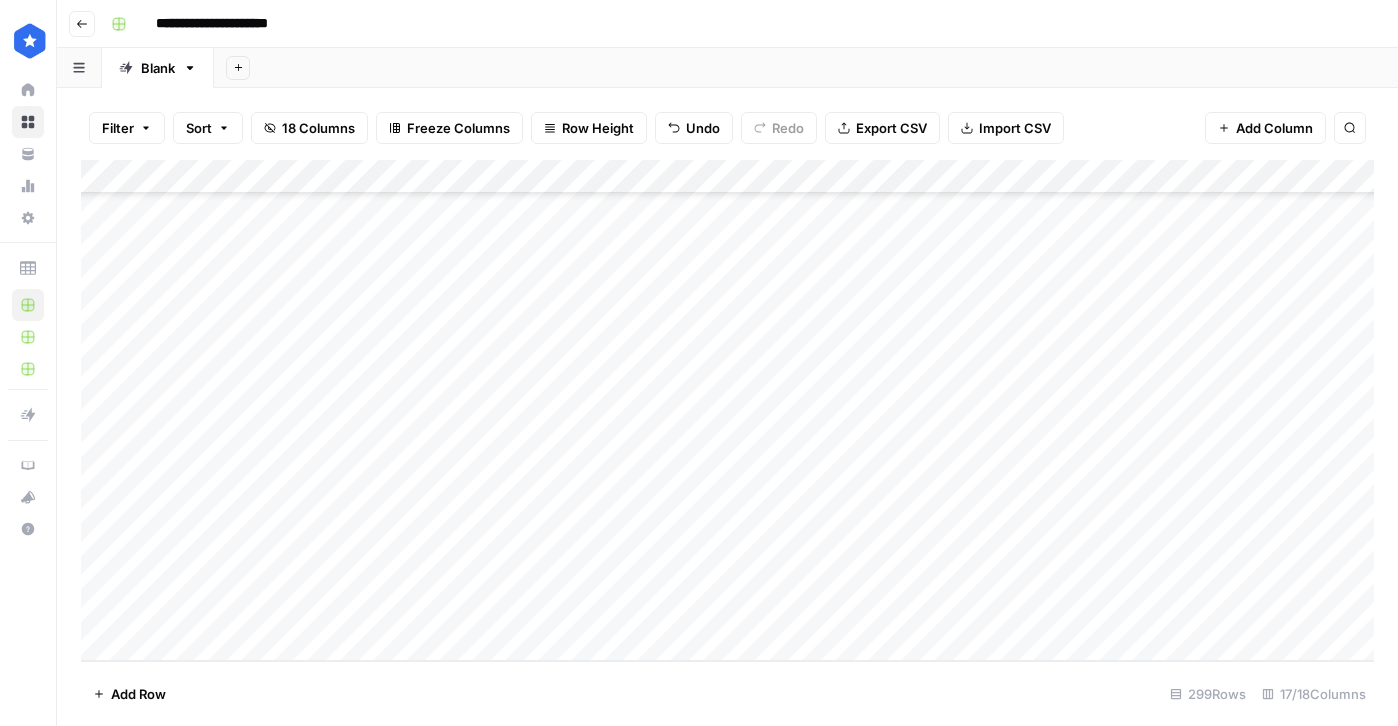 click on "Add Column" at bounding box center [727, 410] 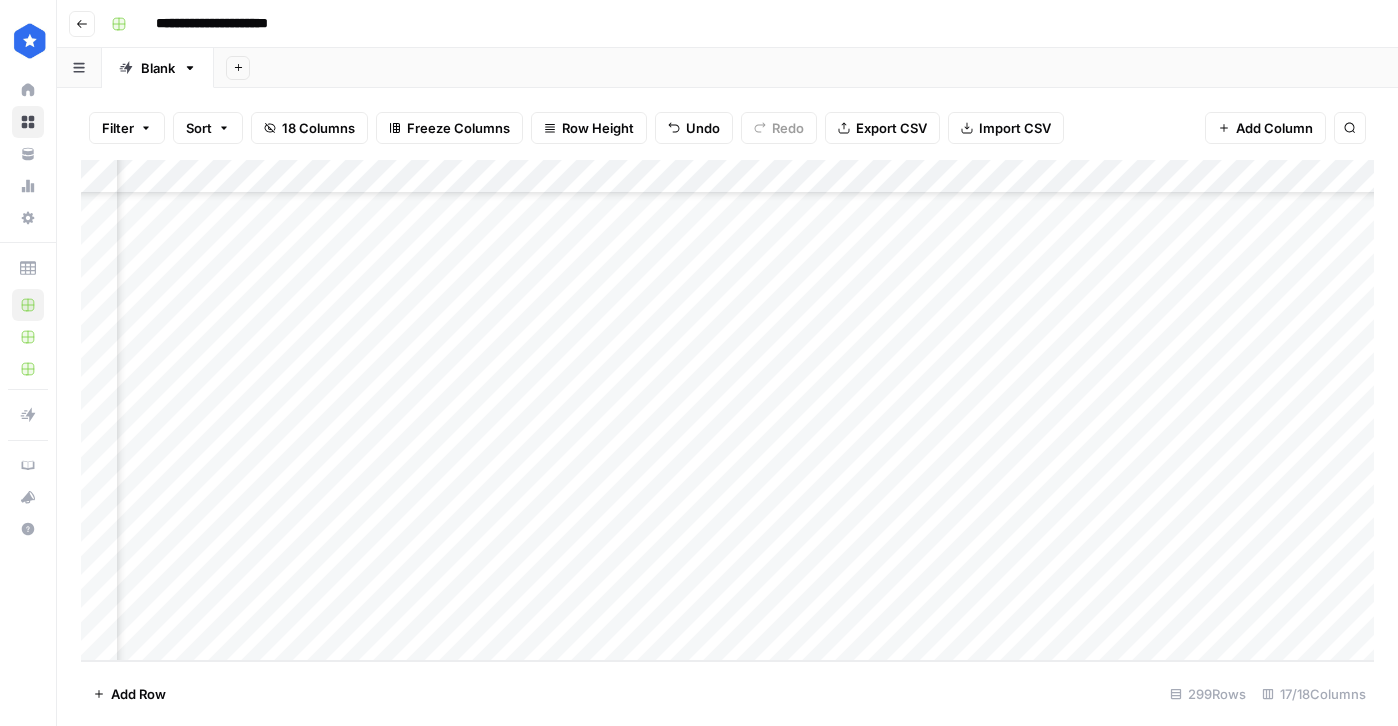 scroll, scrollTop: 9731, scrollLeft: 430, axis: both 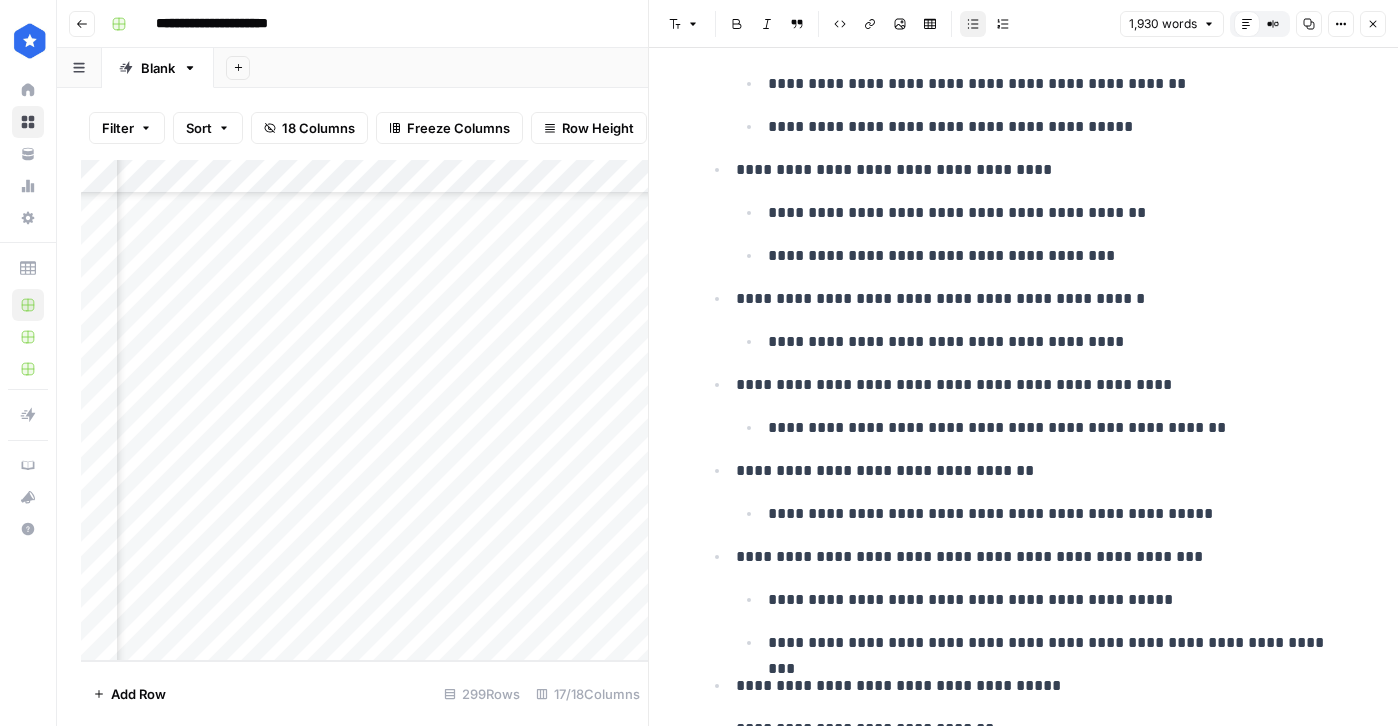click on "Close" at bounding box center (1373, 24) 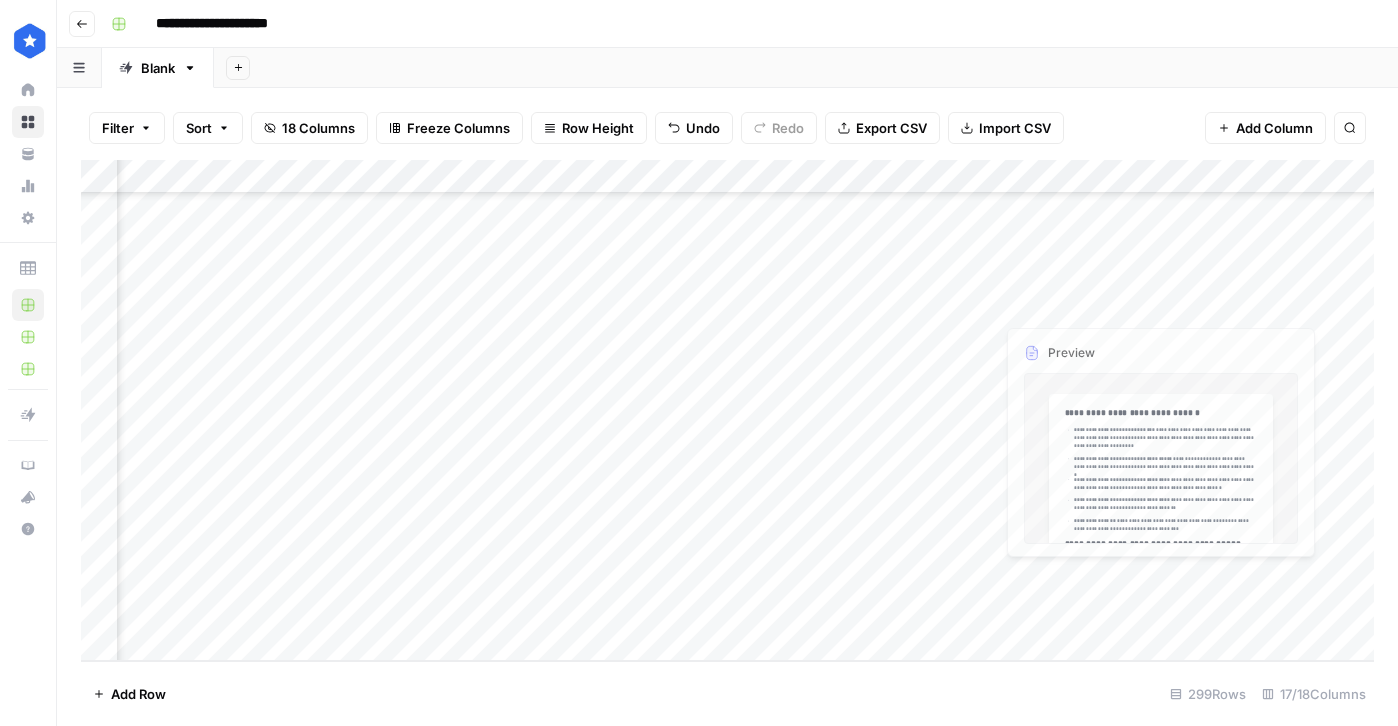 click on "Add Column" at bounding box center [727, 410] 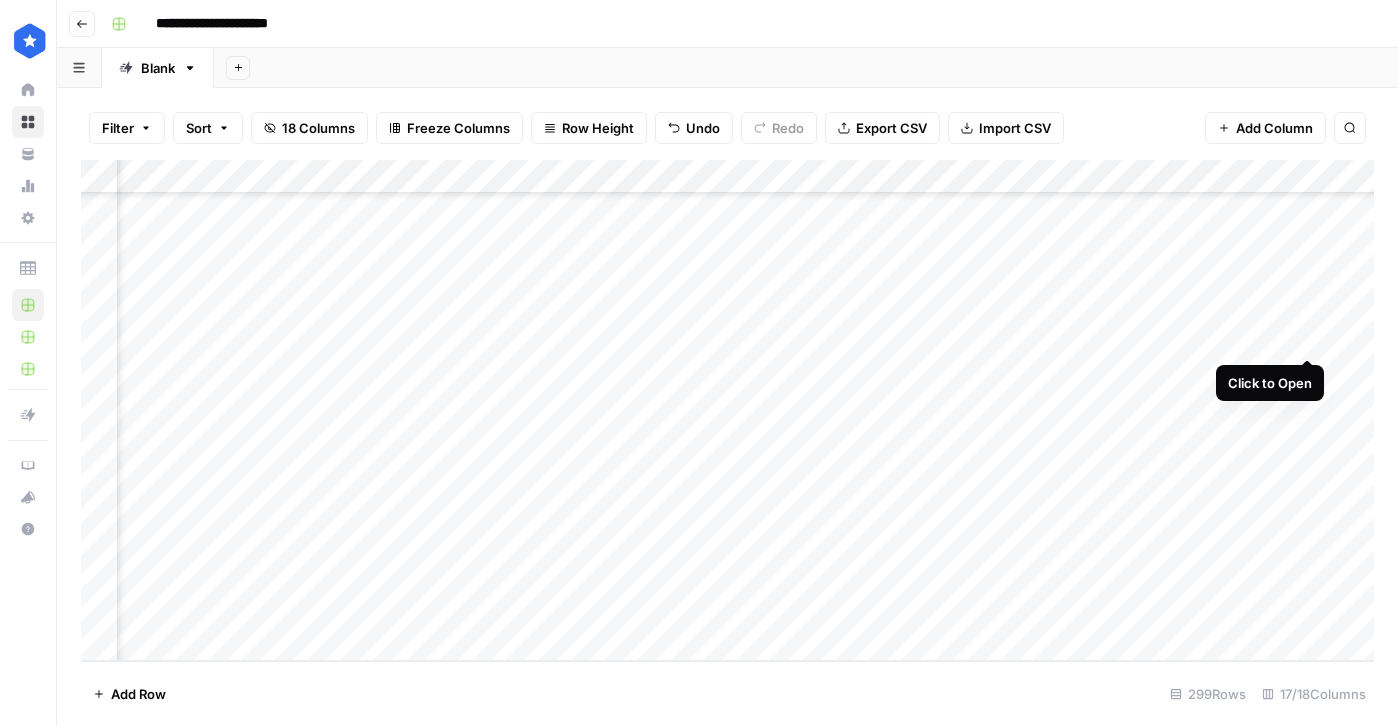 click on "Add Column" at bounding box center [727, 410] 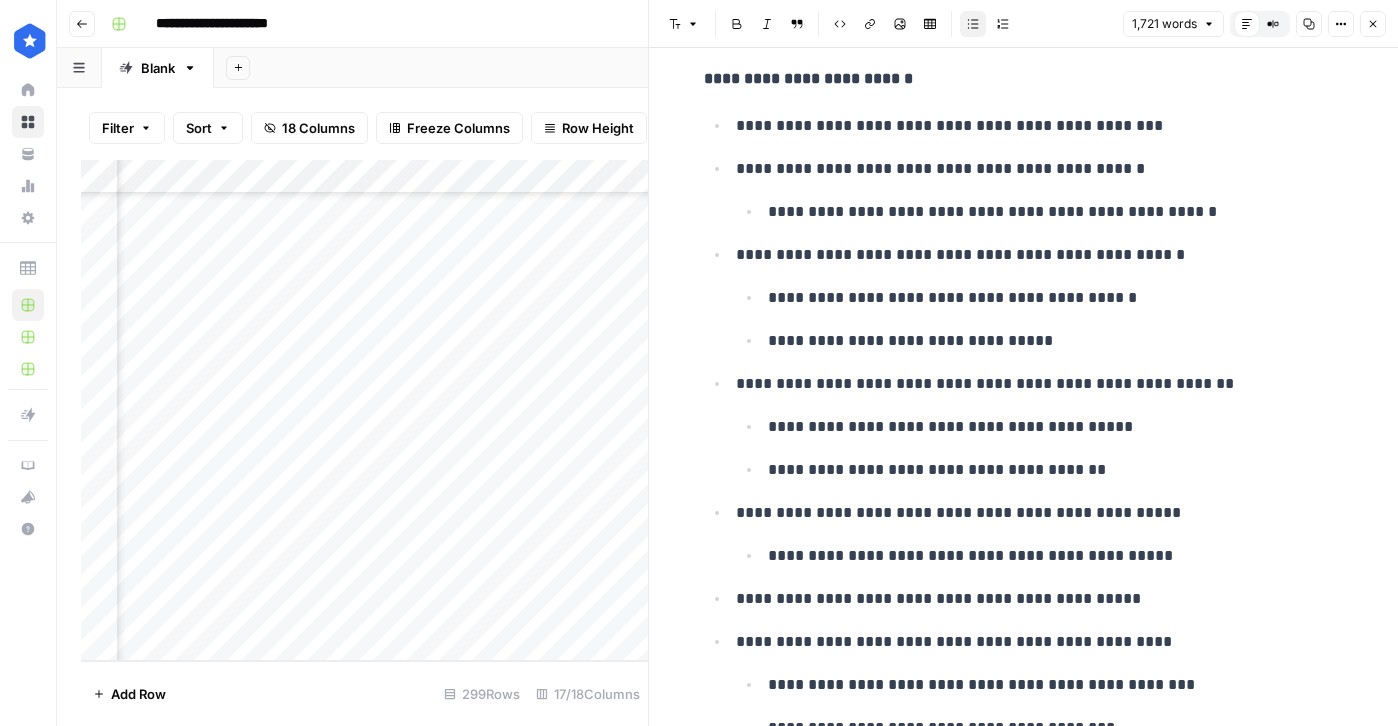 scroll, scrollTop: 1371, scrollLeft: 0, axis: vertical 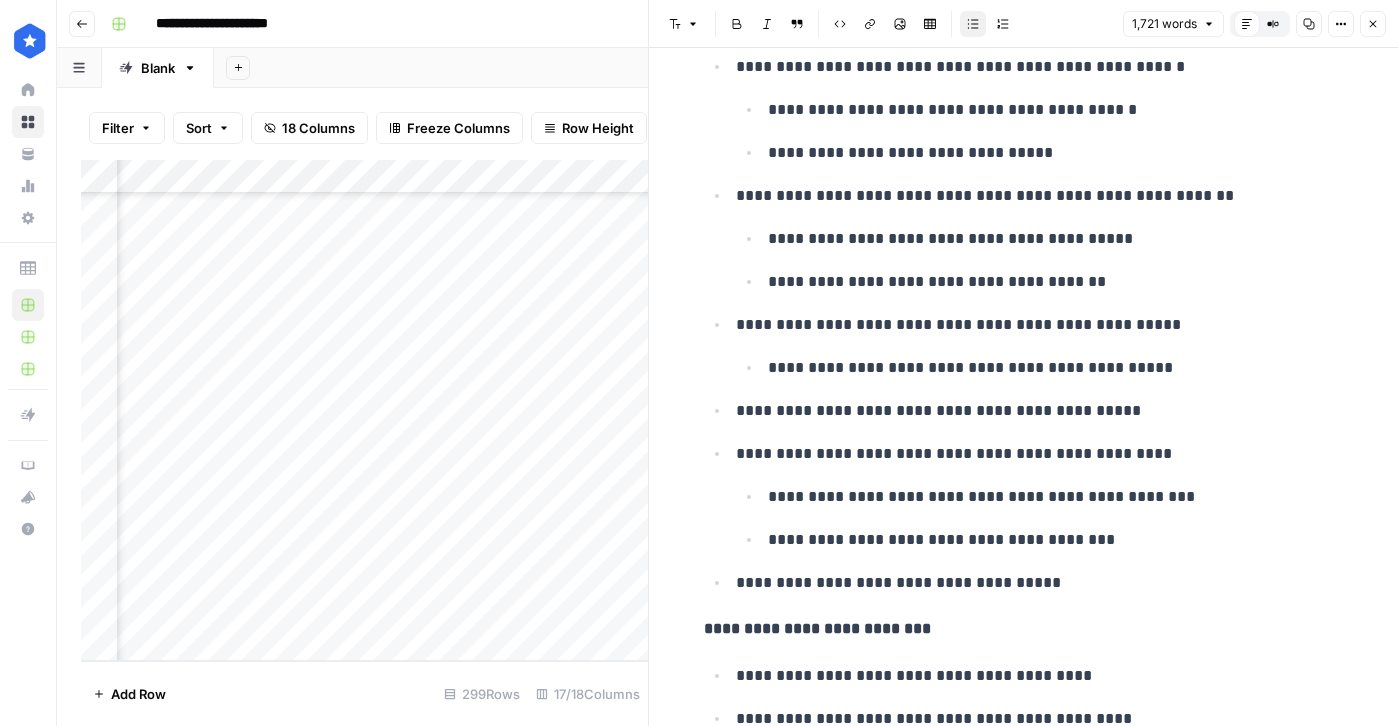 click 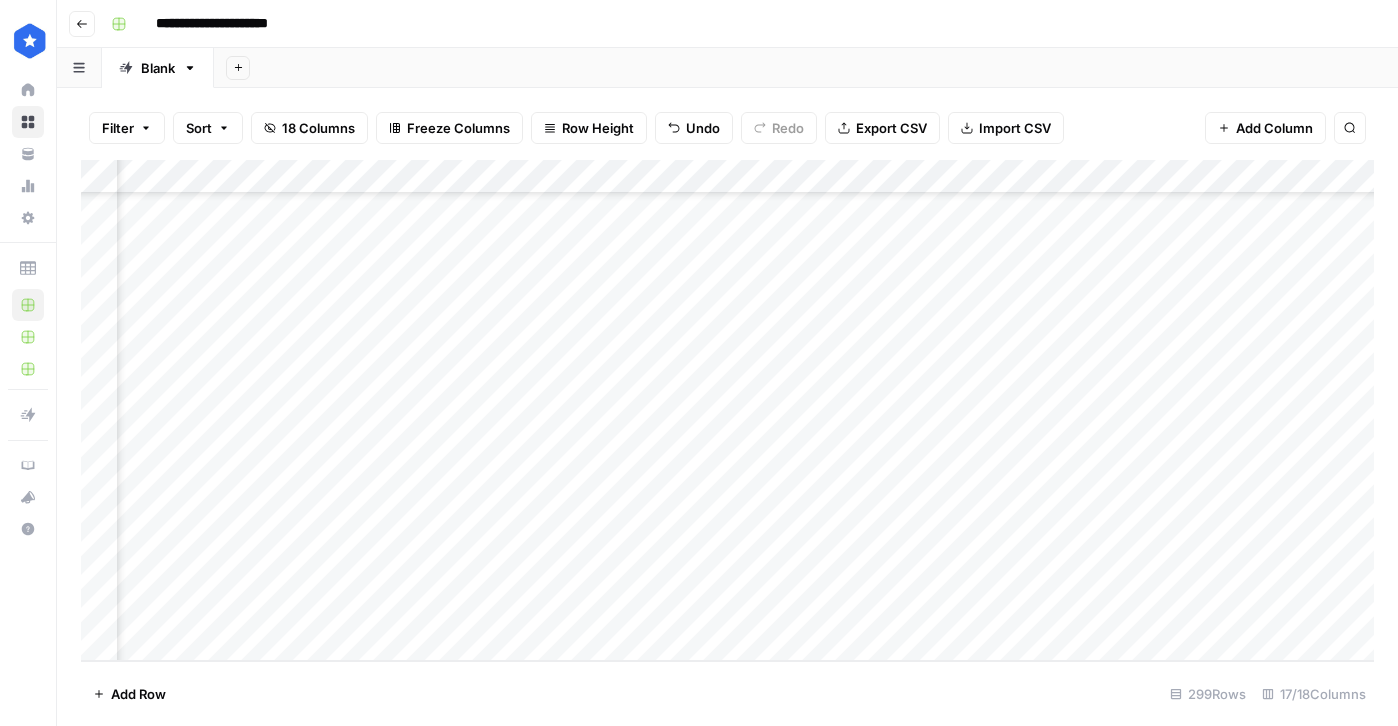 click on "Add Column" at bounding box center [727, 410] 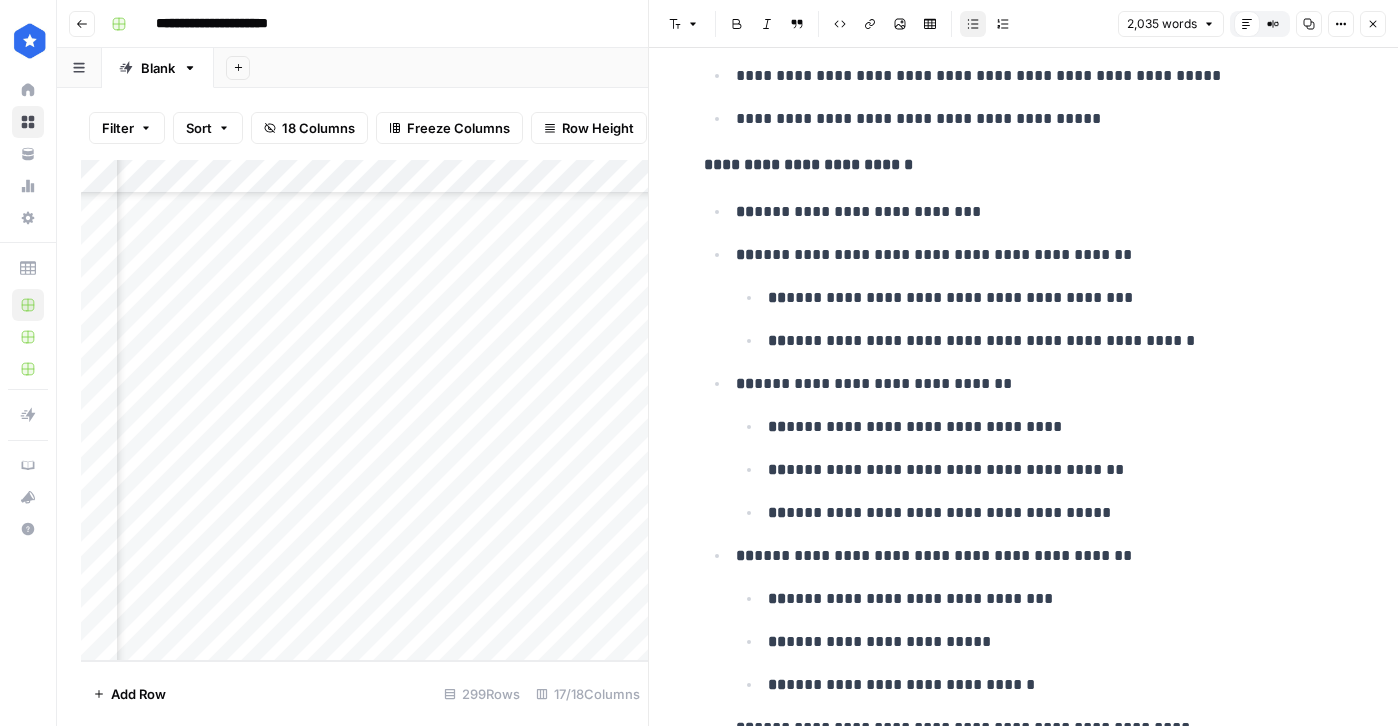 scroll, scrollTop: 1294, scrollLeft: 0, axis: vertical 